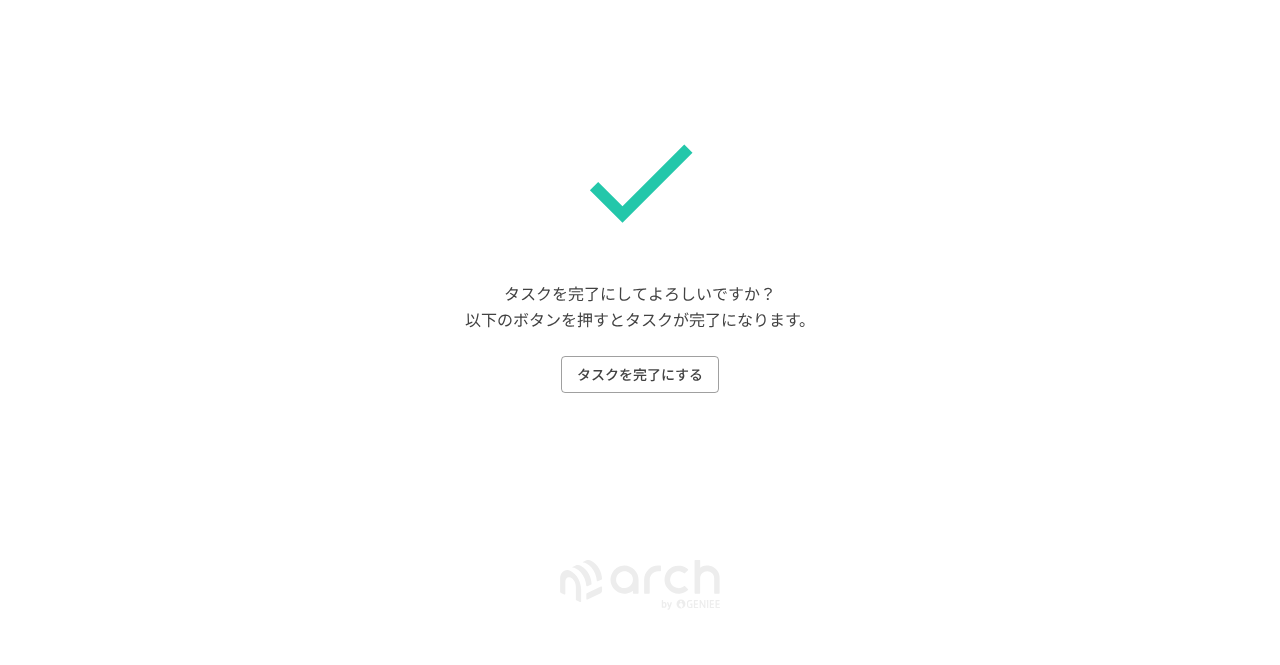 scroll, scrollTop: 0, scrollLeft: 0, axis: both 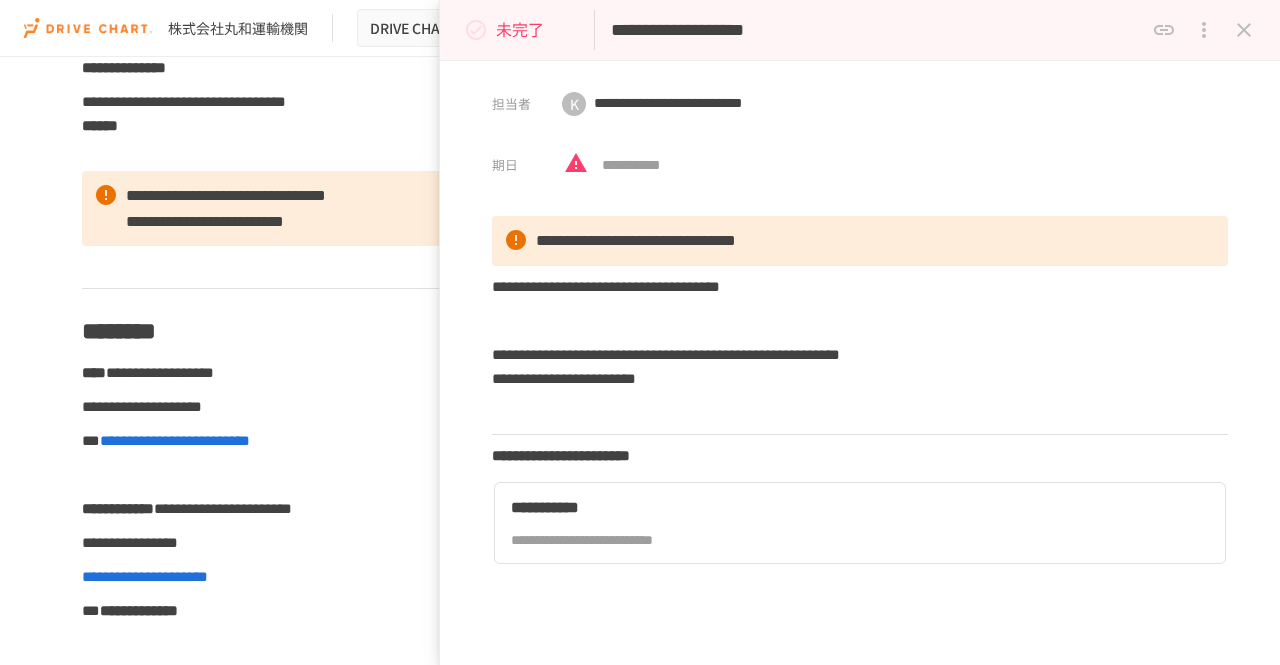 drag, startPoint x: 1000, startPoint y: 23, endPoint x: 765, endPoint y: 16, distance: 235.10423 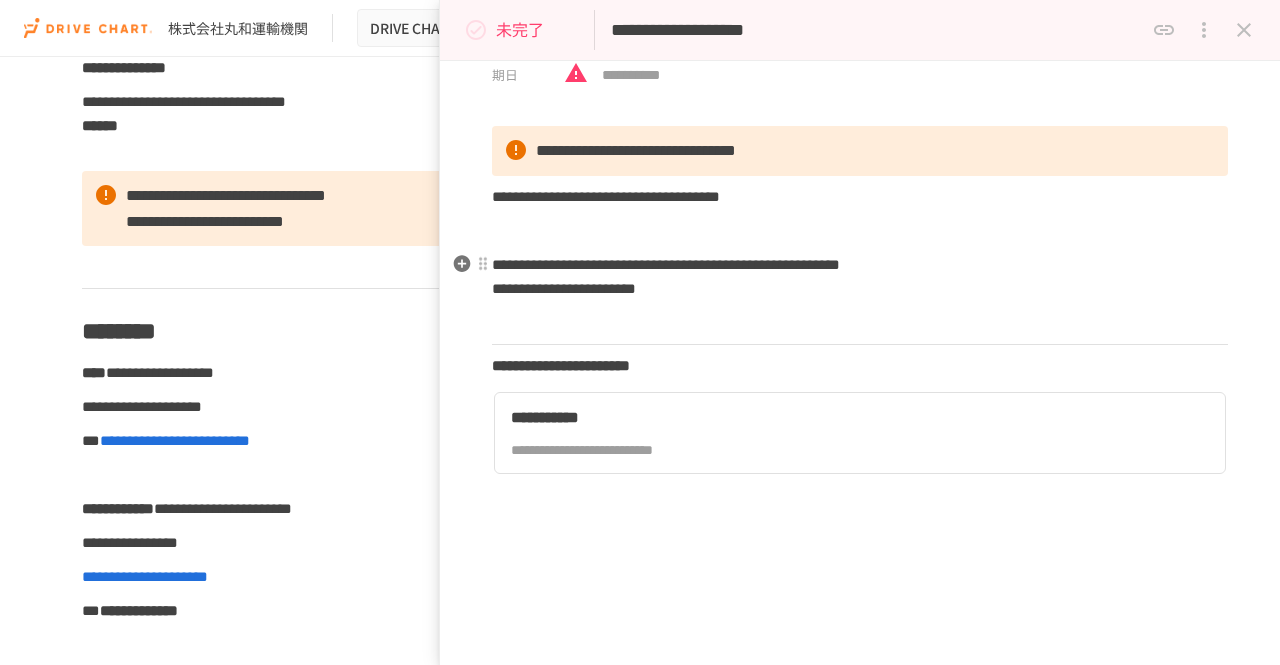 scroll, scrollTop: 0, scrollLeft: 0, axis: both 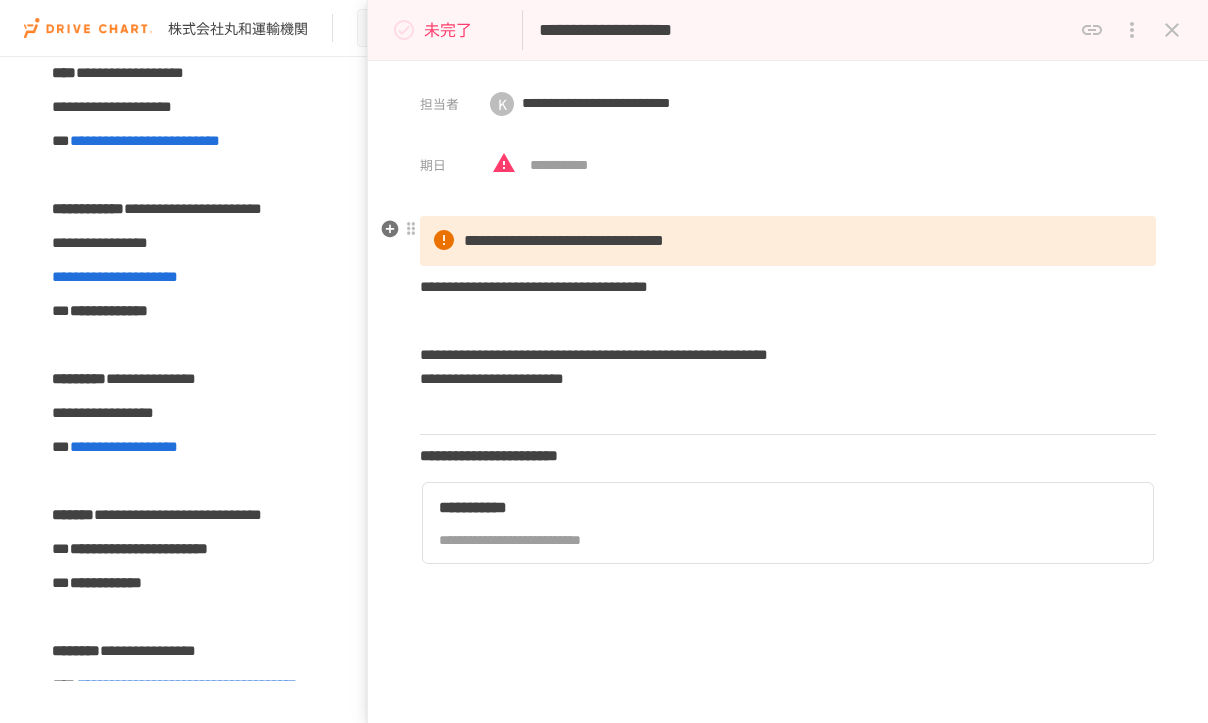 click on "**********" at bounding box center [564, 240] 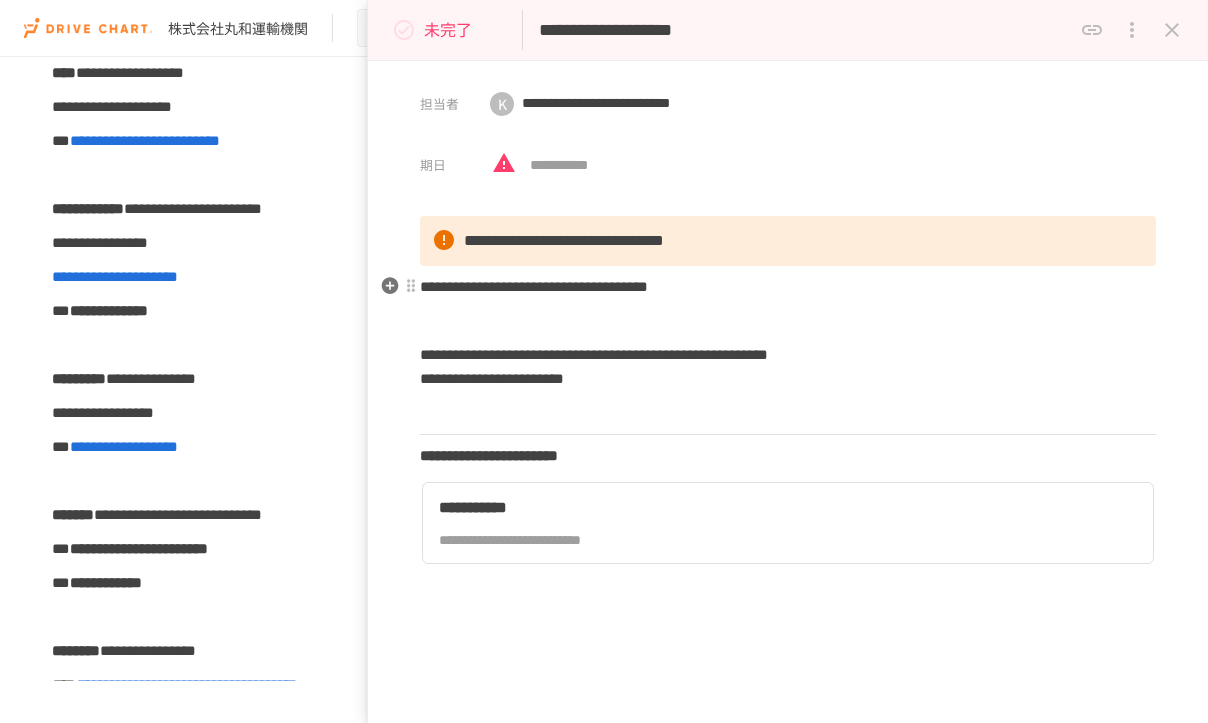 click on "**********" at bounding box center [534, 286] 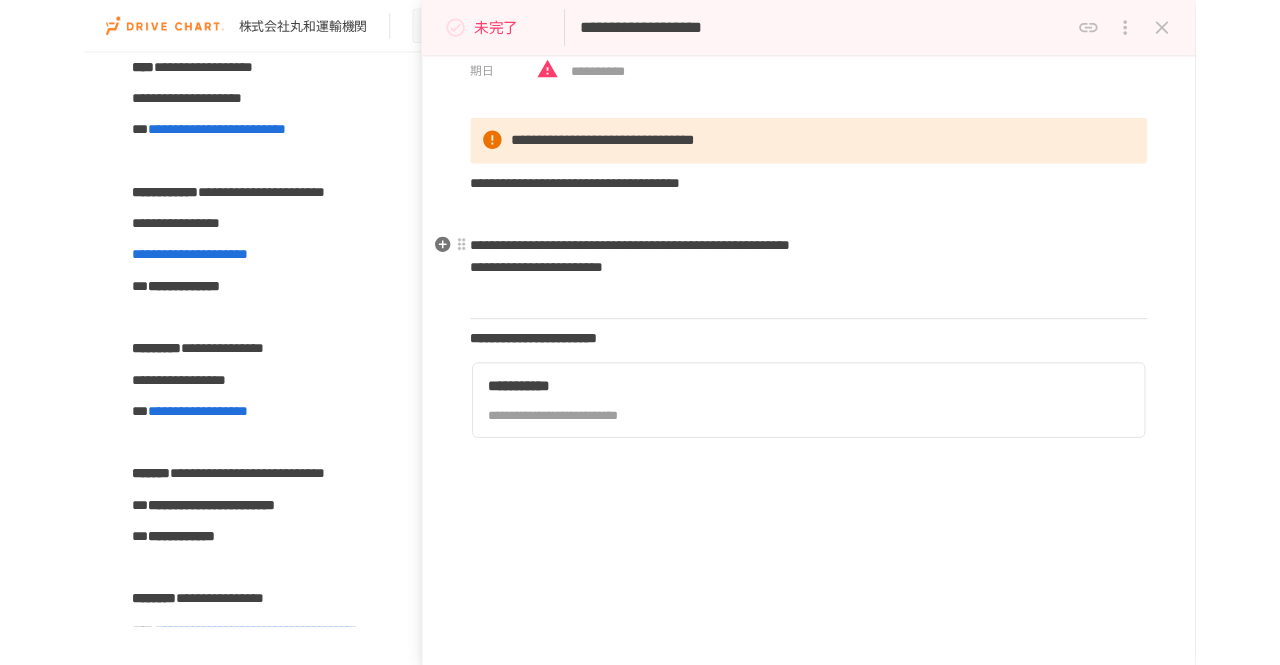 scroll, scrollTop: 0, scrollLeft: 0, axis: both 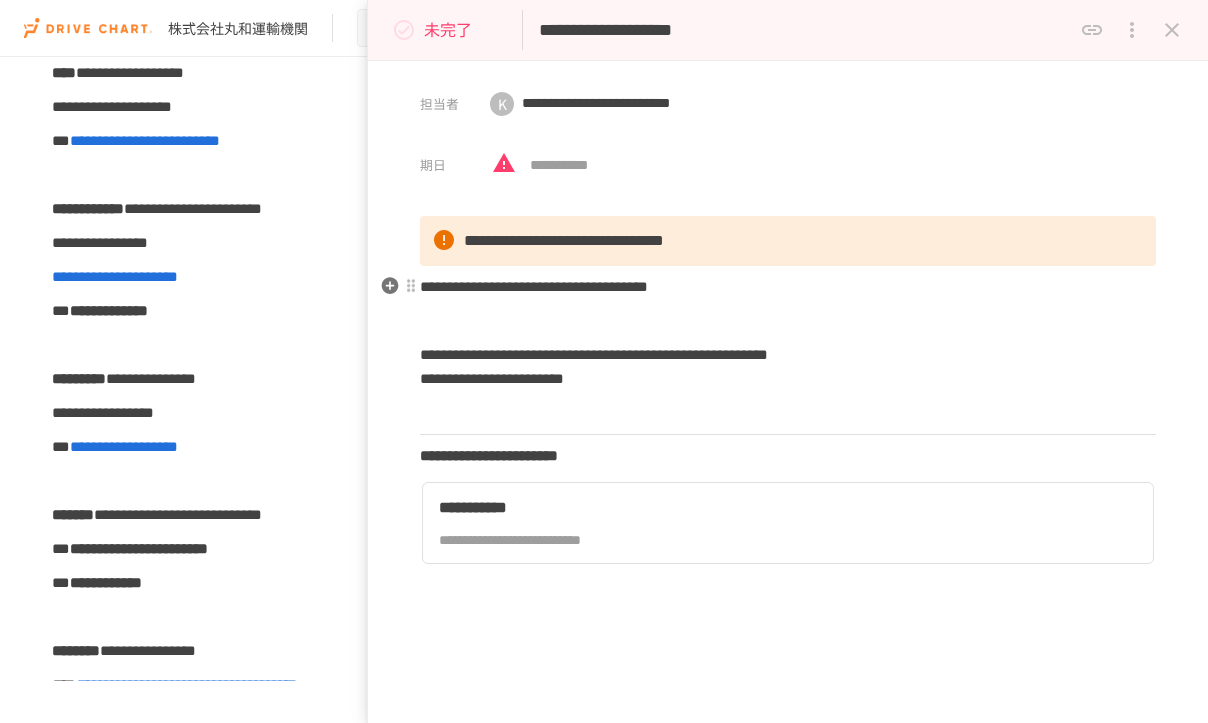 click on "**********" at bounding box center [788, 287] 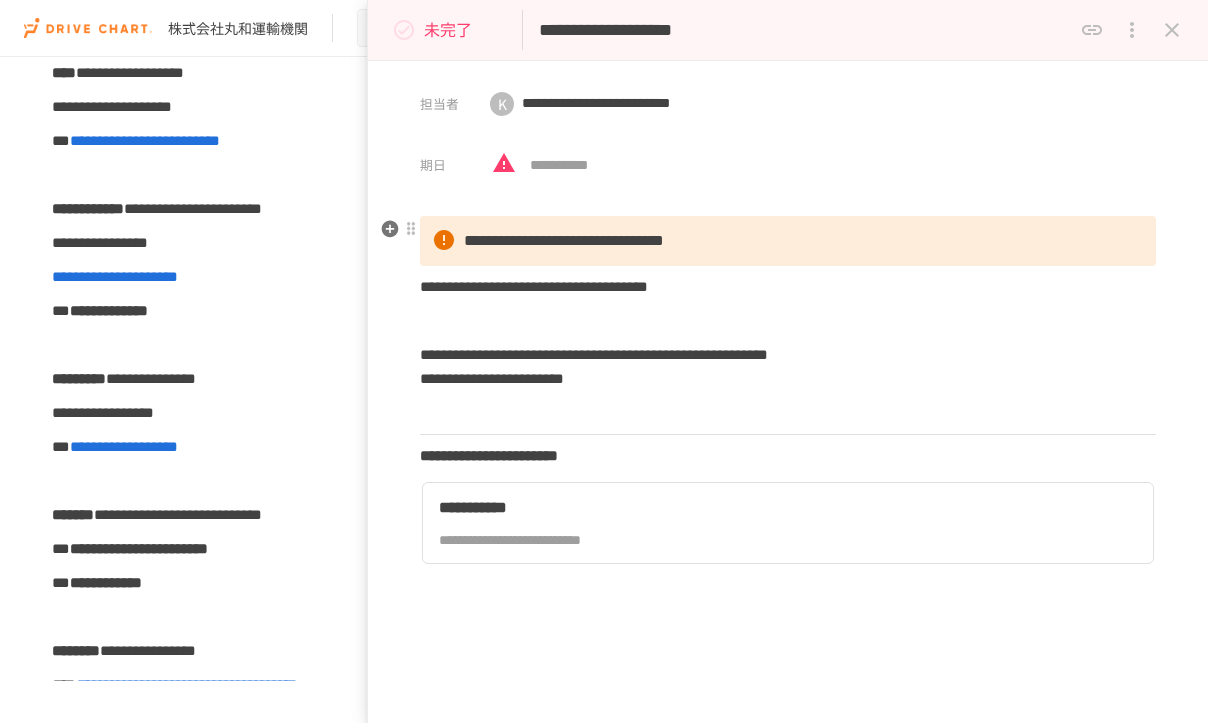 click on "**********" at bounding box center (564, 240) 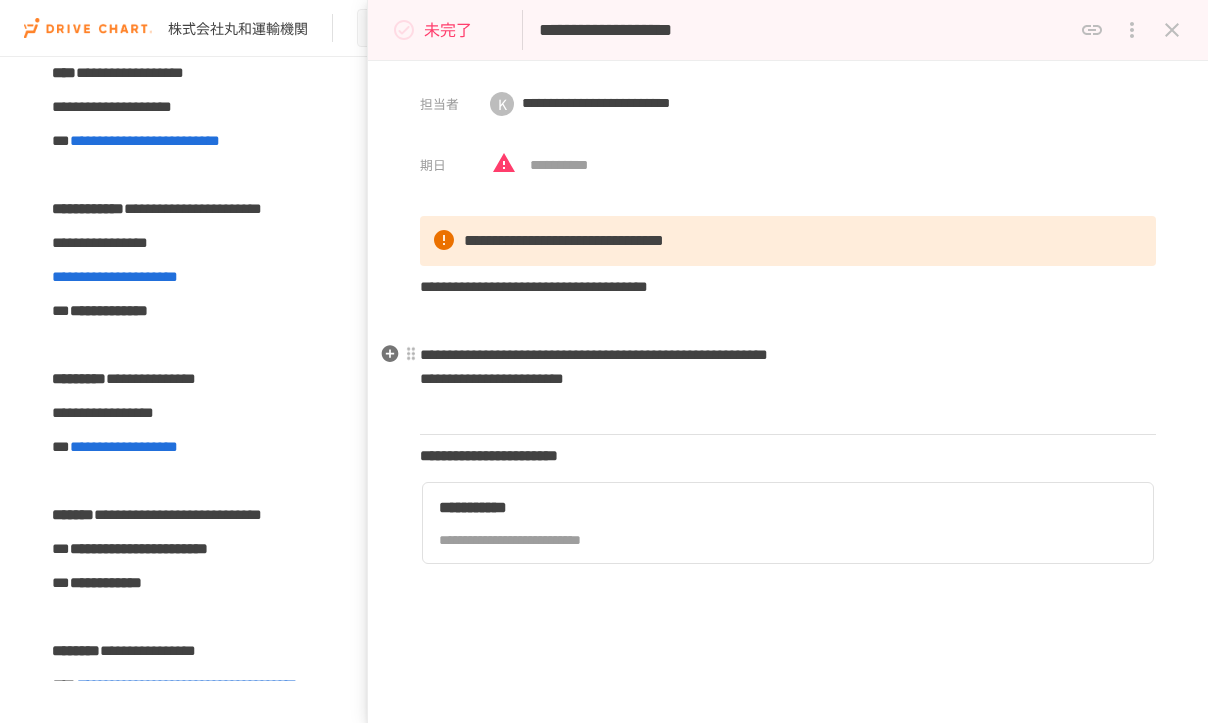 click on "**********" at bounding box center (788, 367) 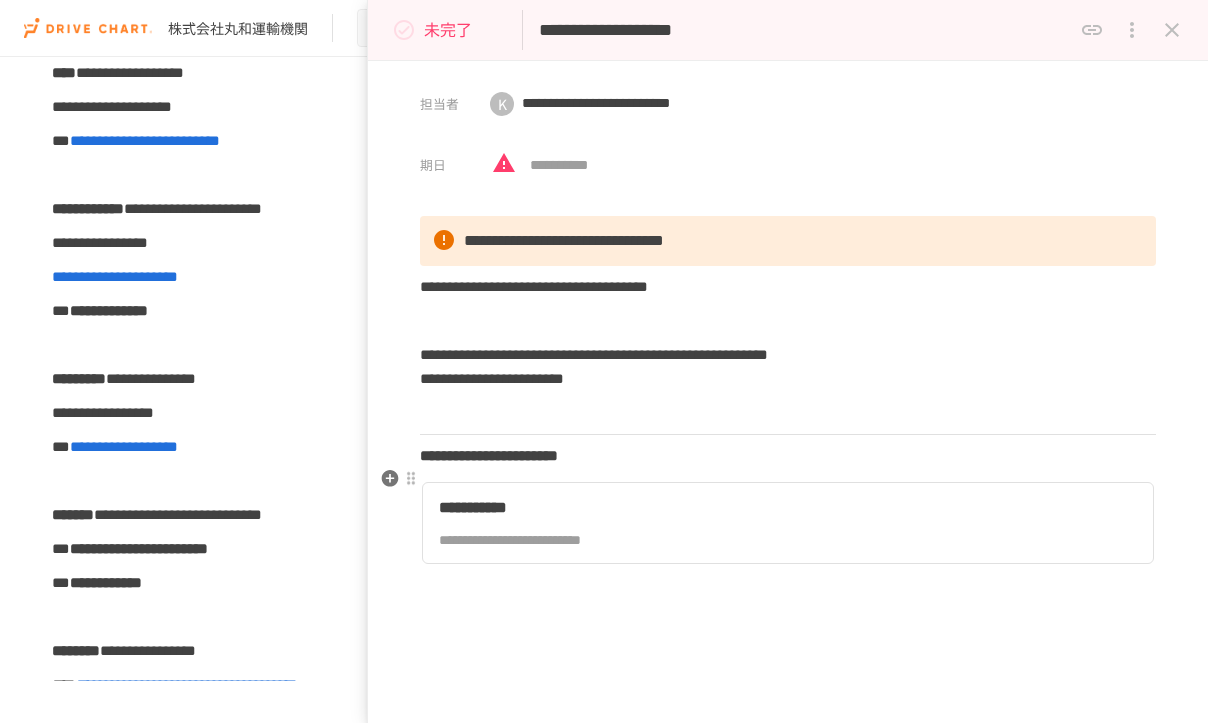 click on "**********" at bounding box center (489, 455) 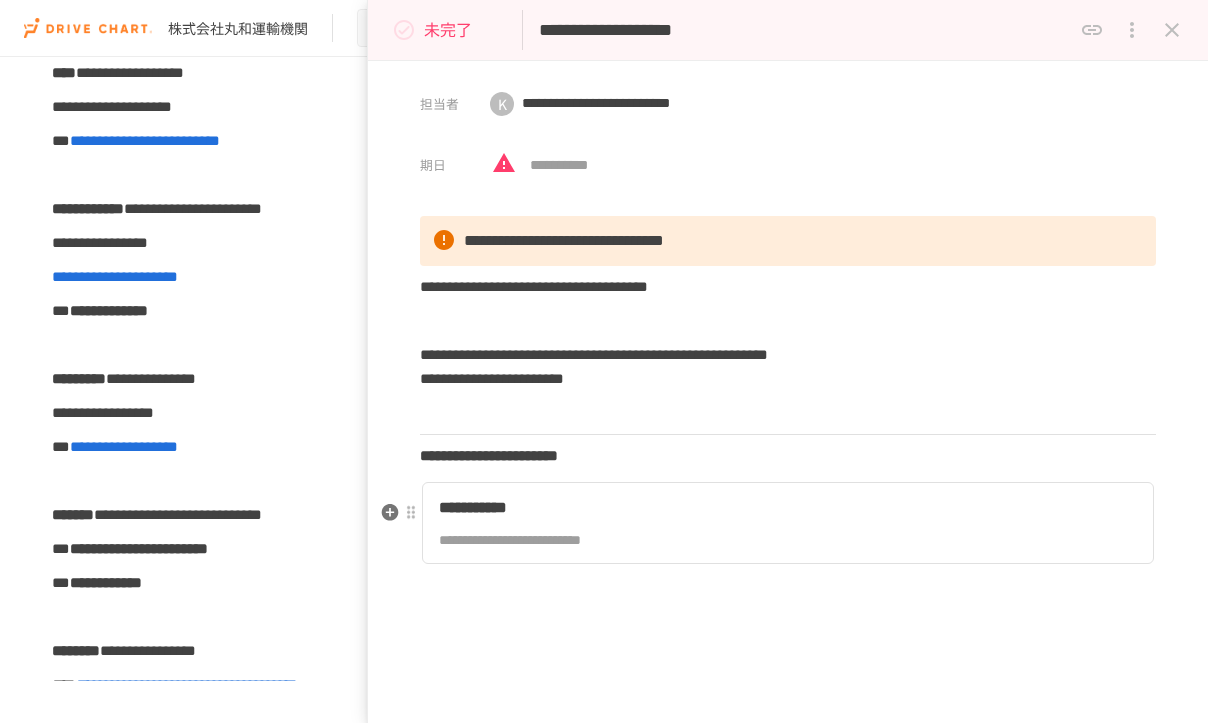 click on "**********" at bounding box center [661, 508] 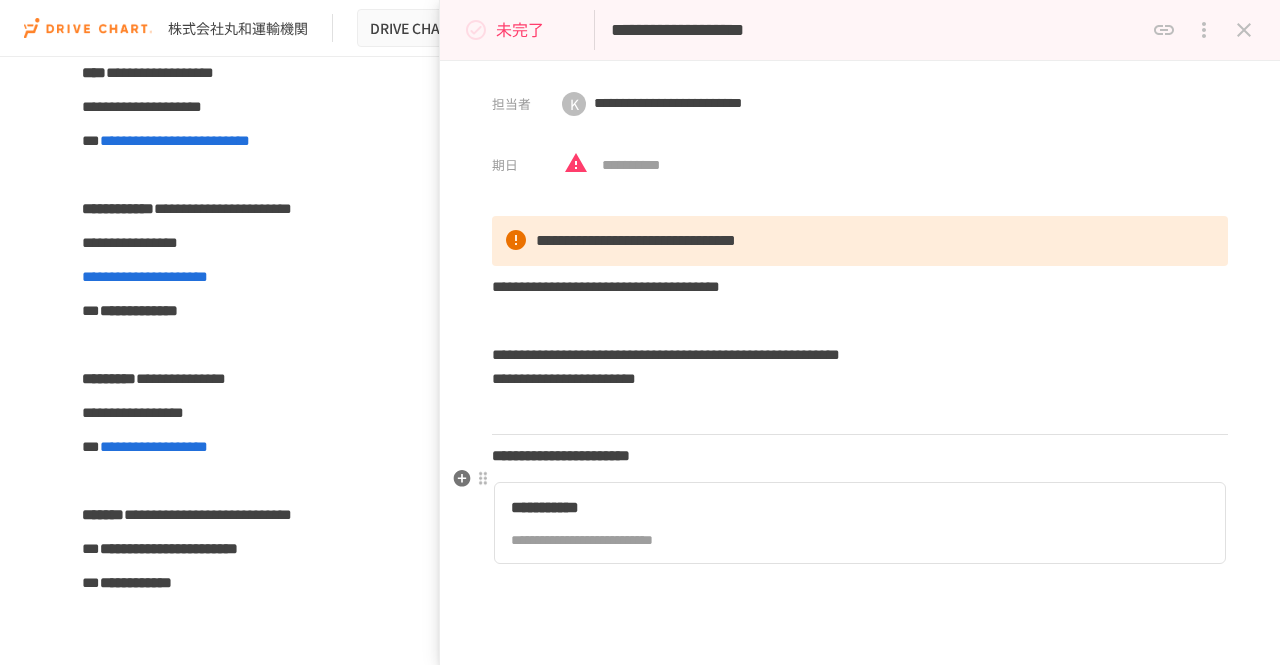 click on "**********" at bounding box center (561, 455) 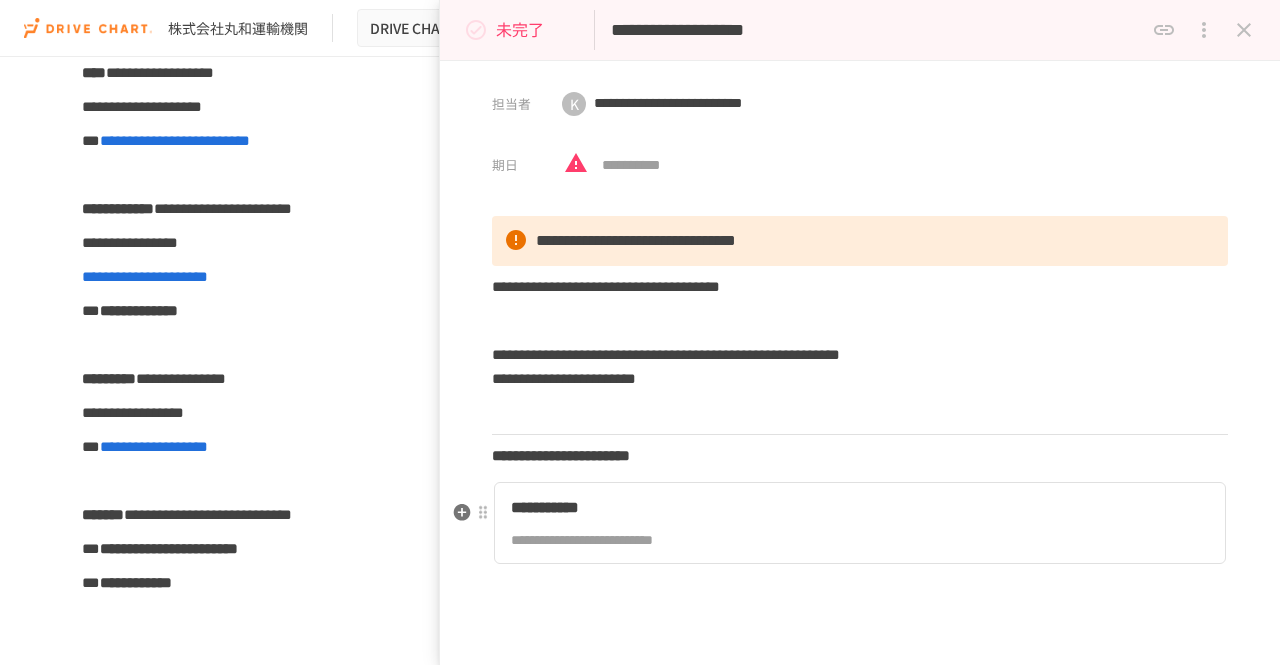 click on "**********" at bounding box center (733, 540) 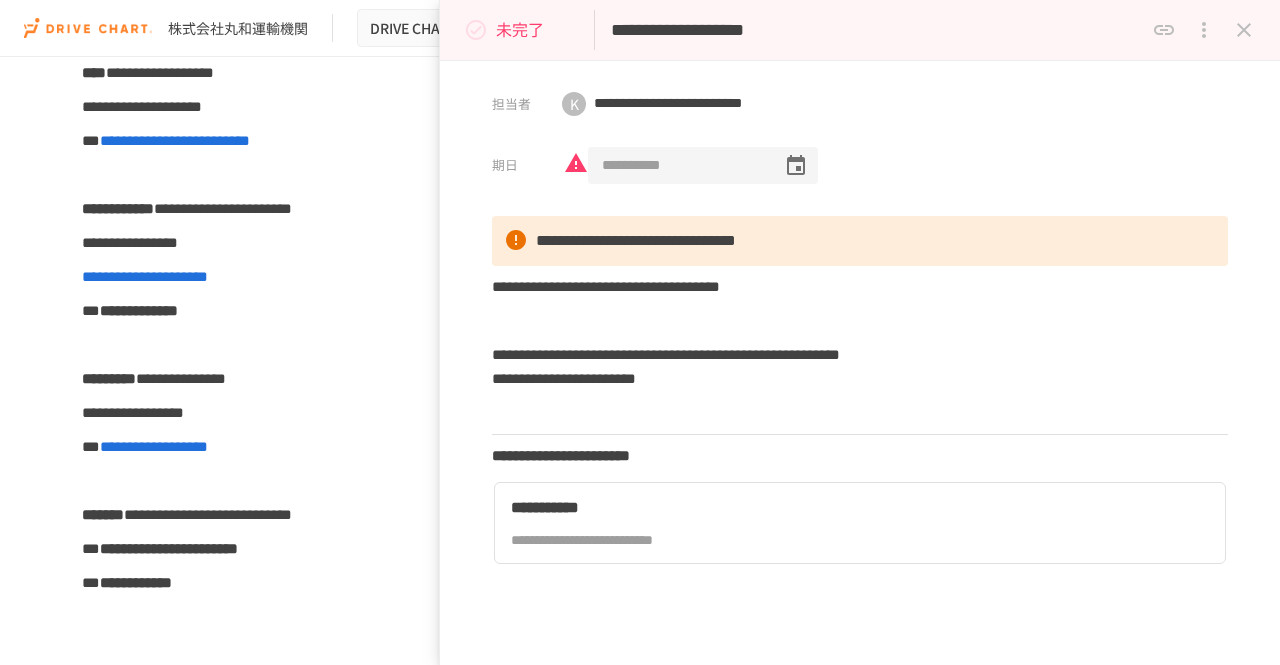 click on "**********" at bounding box center (678, 166) 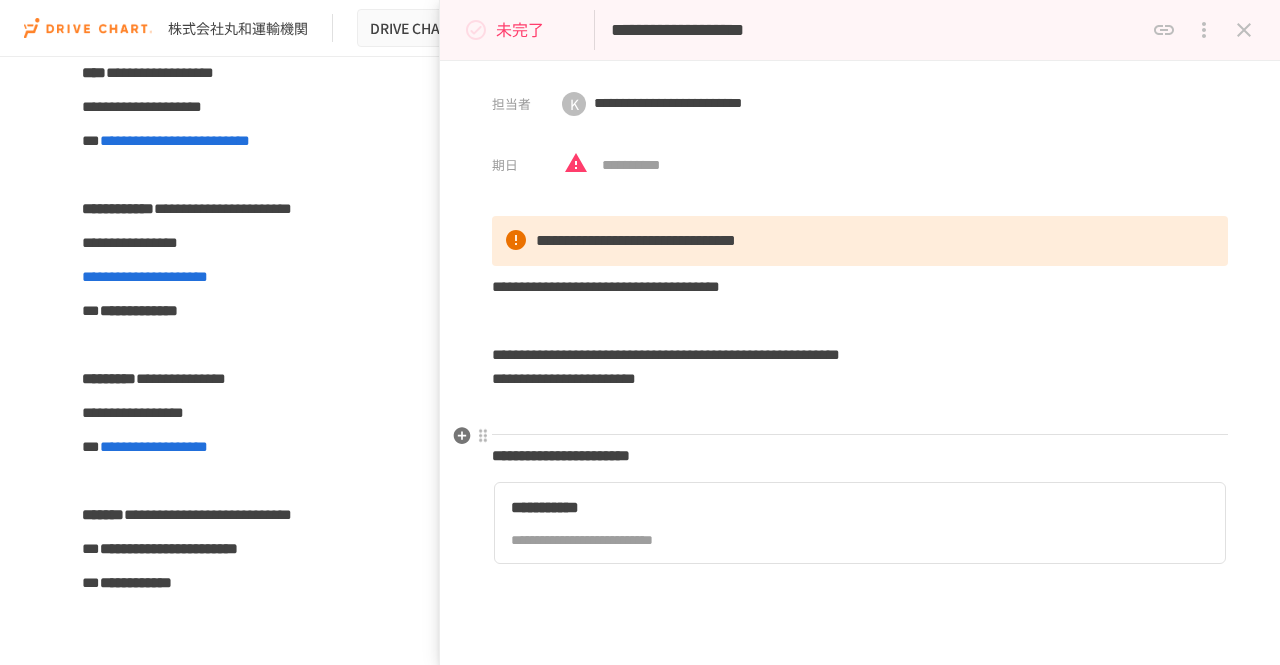 click at bounding box center [860, 413] 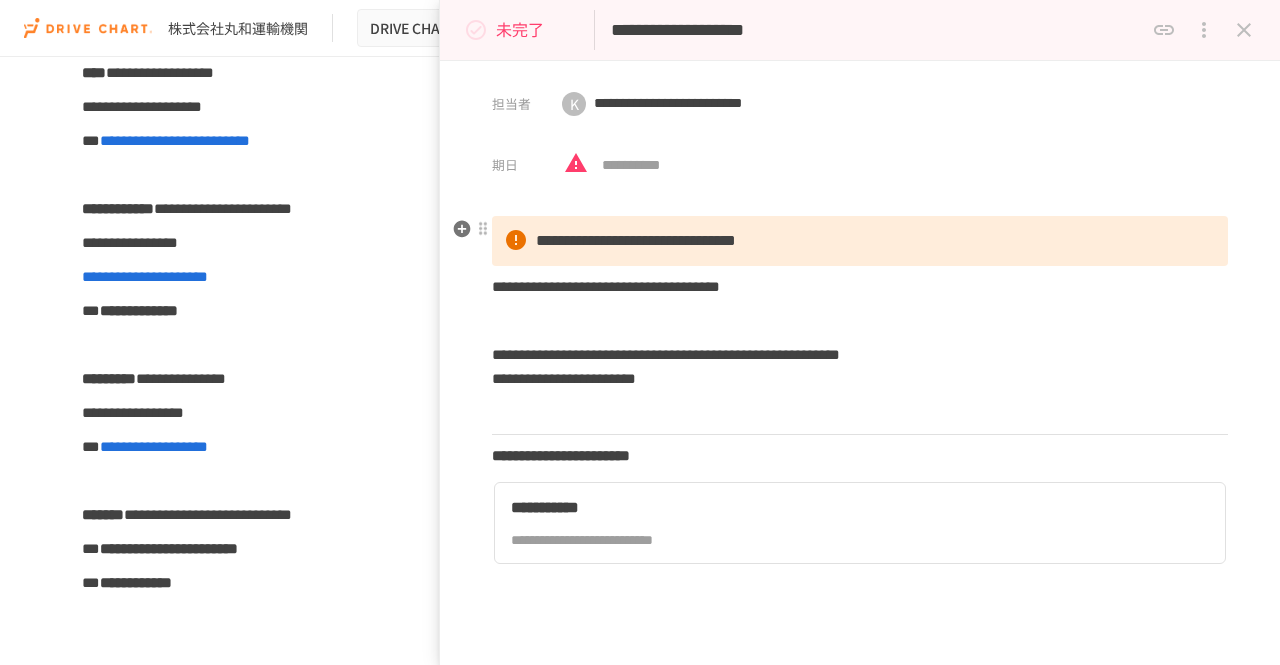 click on "**********" at bounding box center (860, 241) 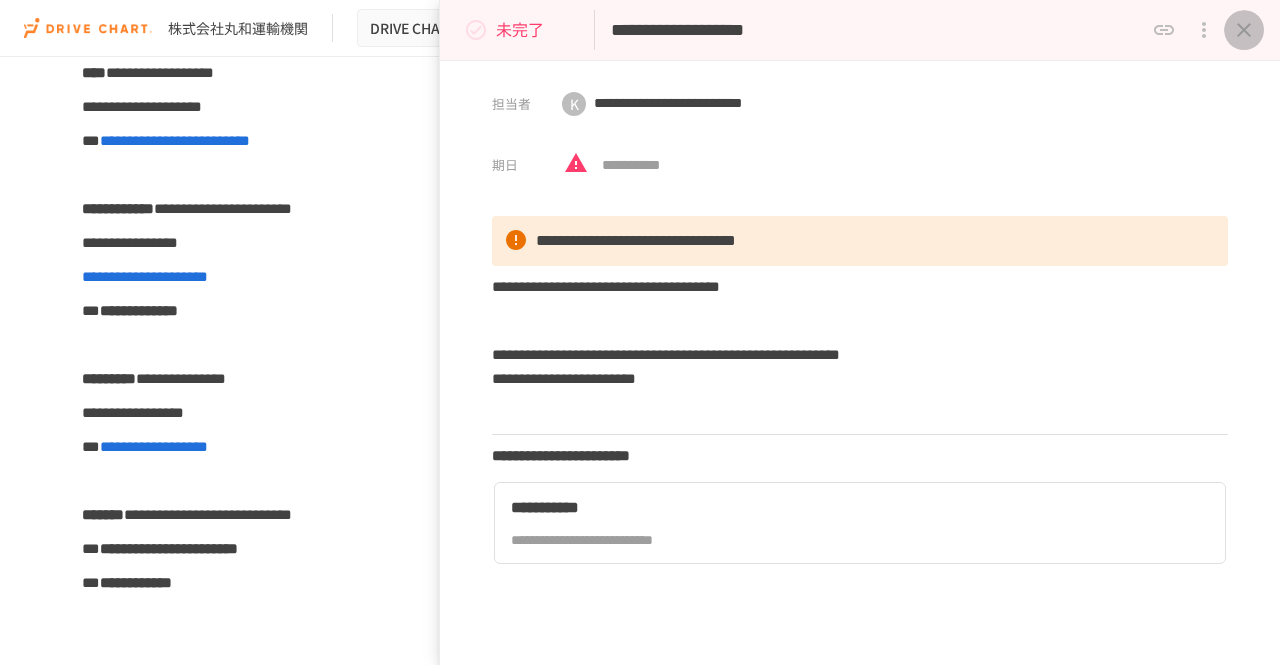 click 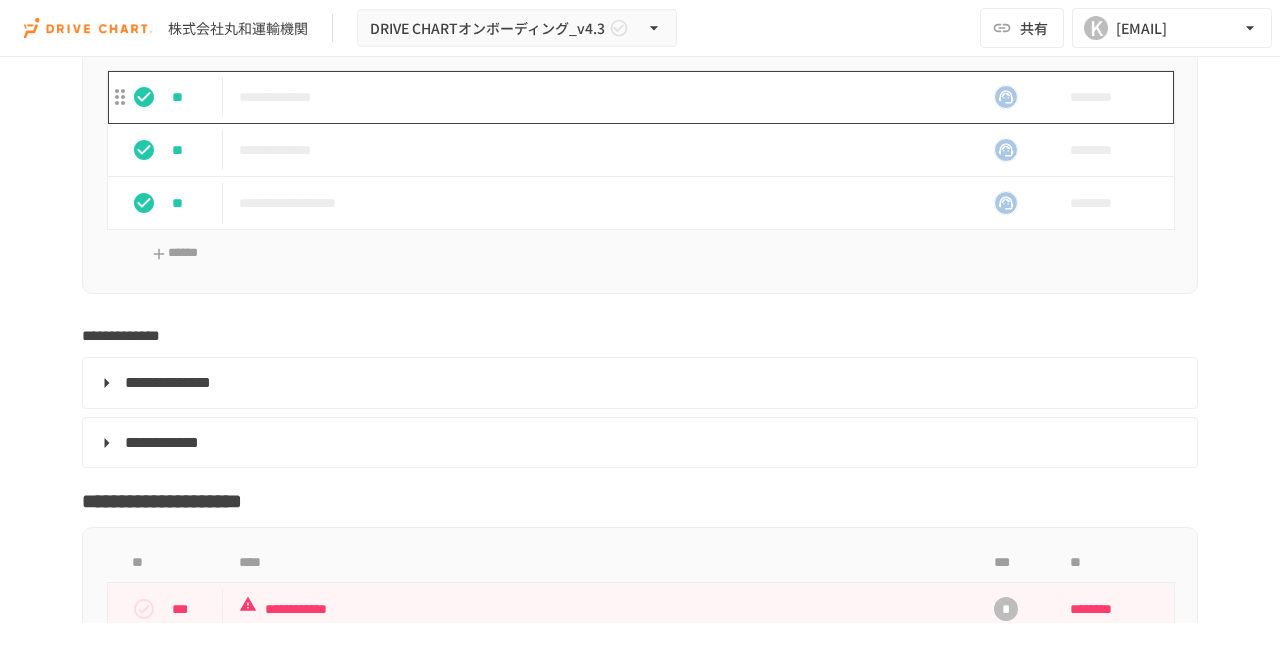 scroll, scrollTop: 4000, scrollLeft: 0, axis: vertical 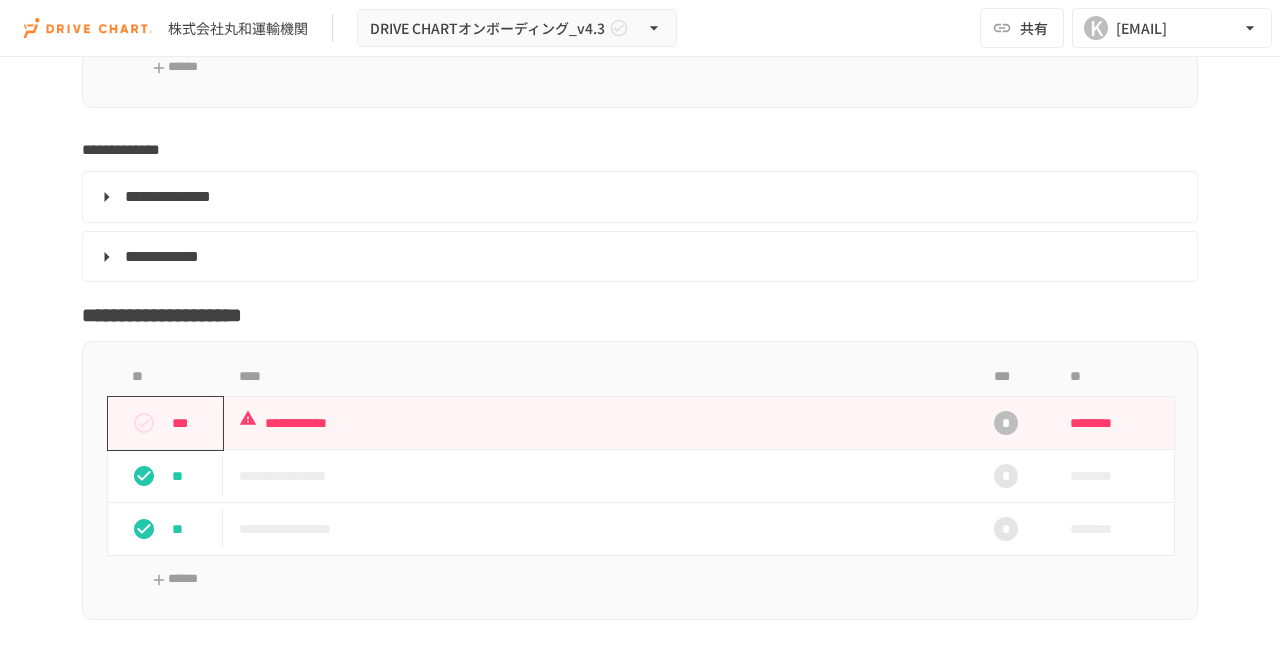 click on "***" at bounding box center (193, 423) 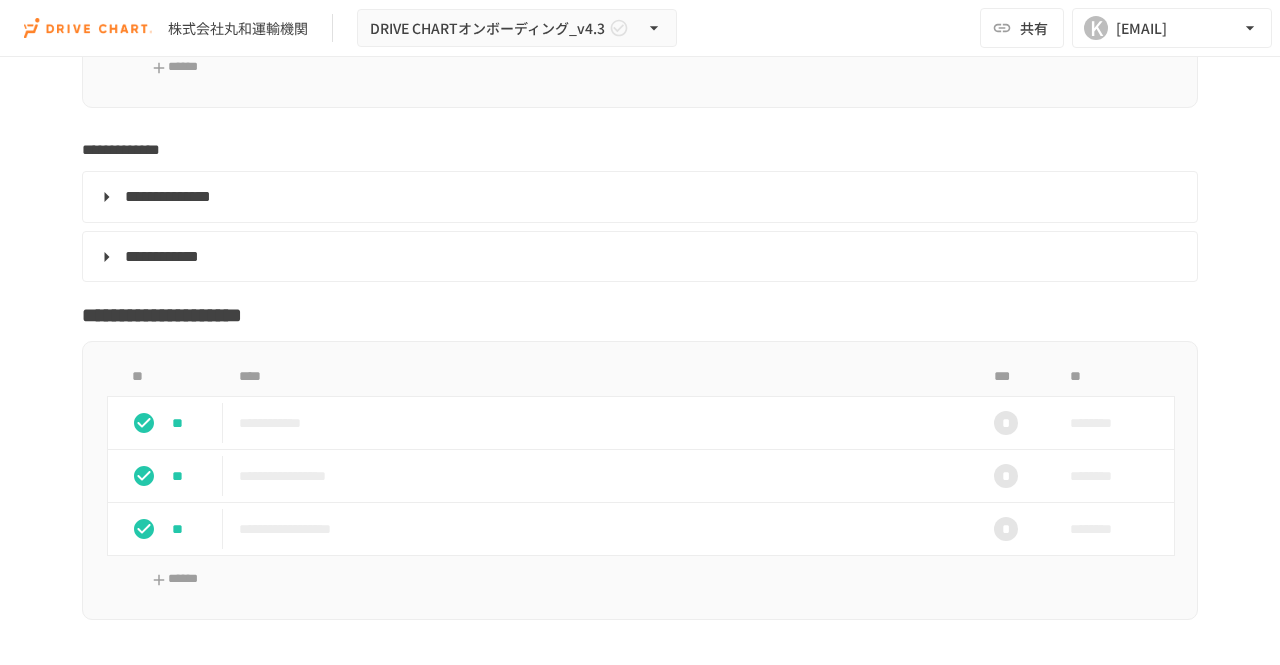 click on "**********" at bounding box center [638, 257] 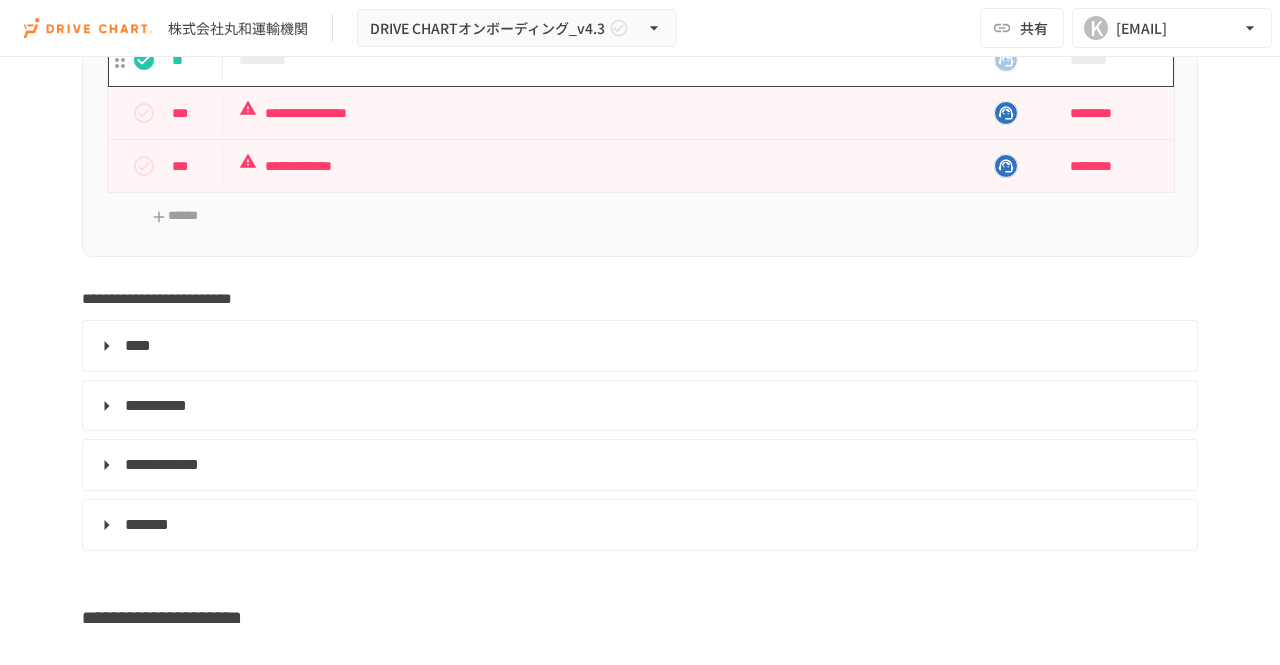 scroll, scrollTop: 6400, scrollLeft: 0, axis: vertical 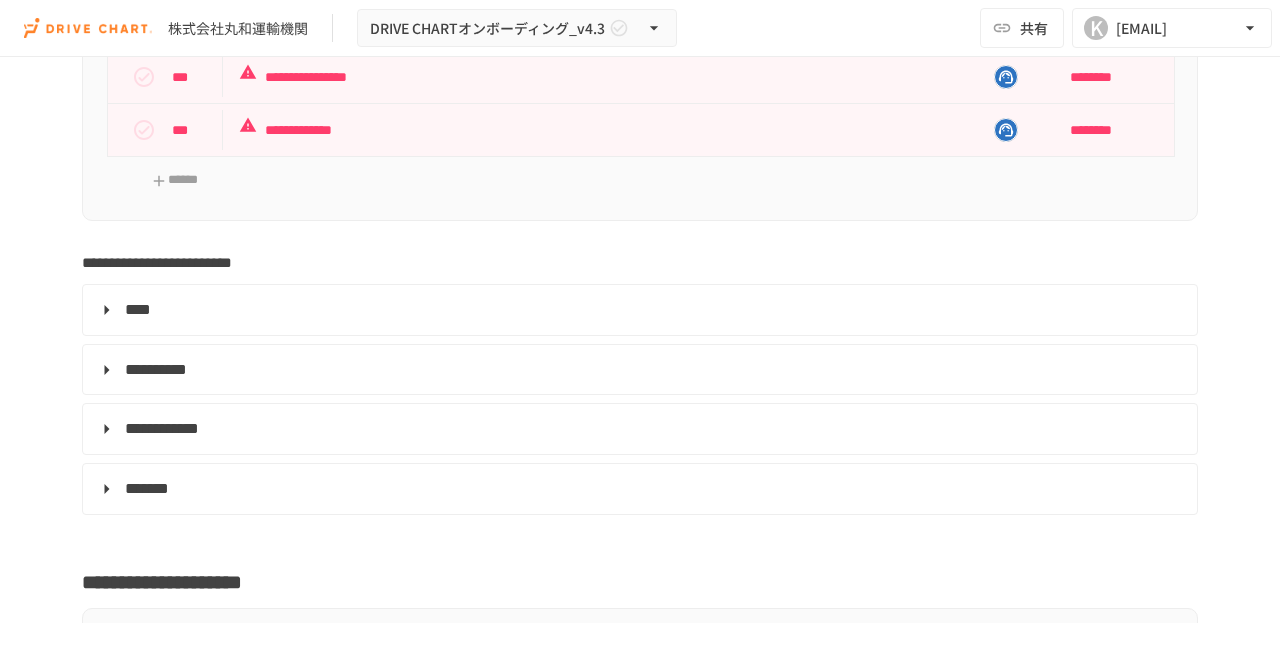 click on "**** ** *** ******* ******* *** ******* *** ***" at bounding box center [640, 310] 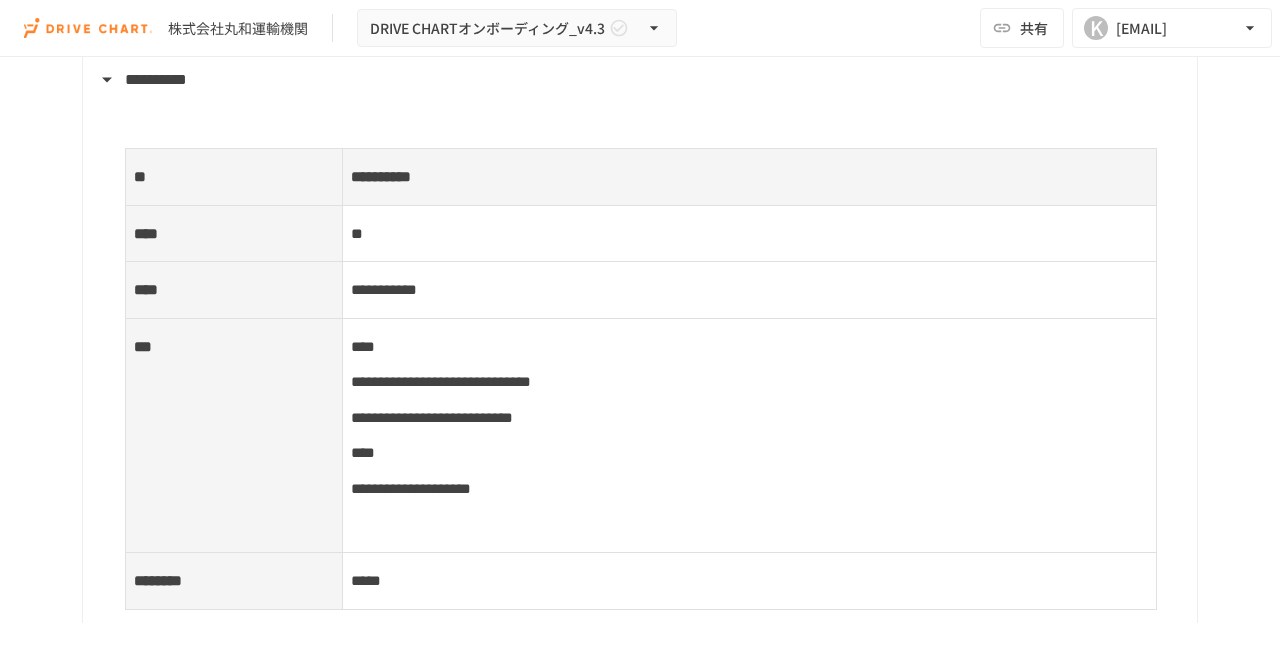 scroll, scrollTop: 6700, scrollLeft: 0, axis: vertical 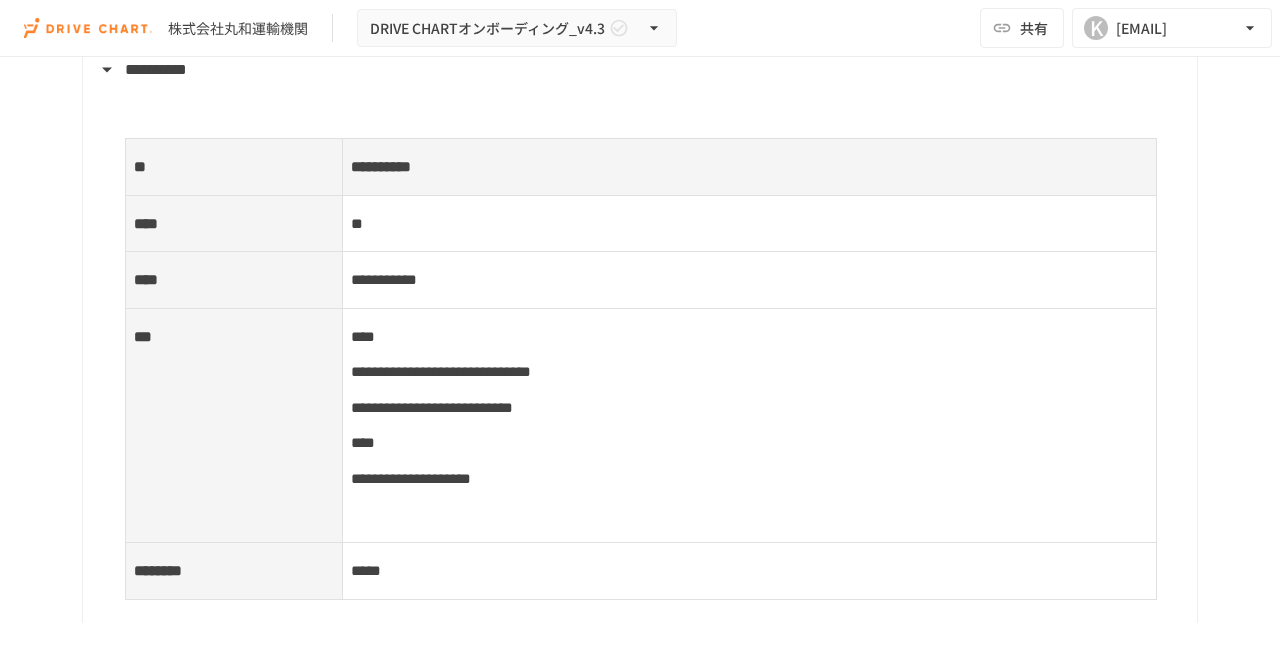 click on "**********" at bounding box center (640, -1366) 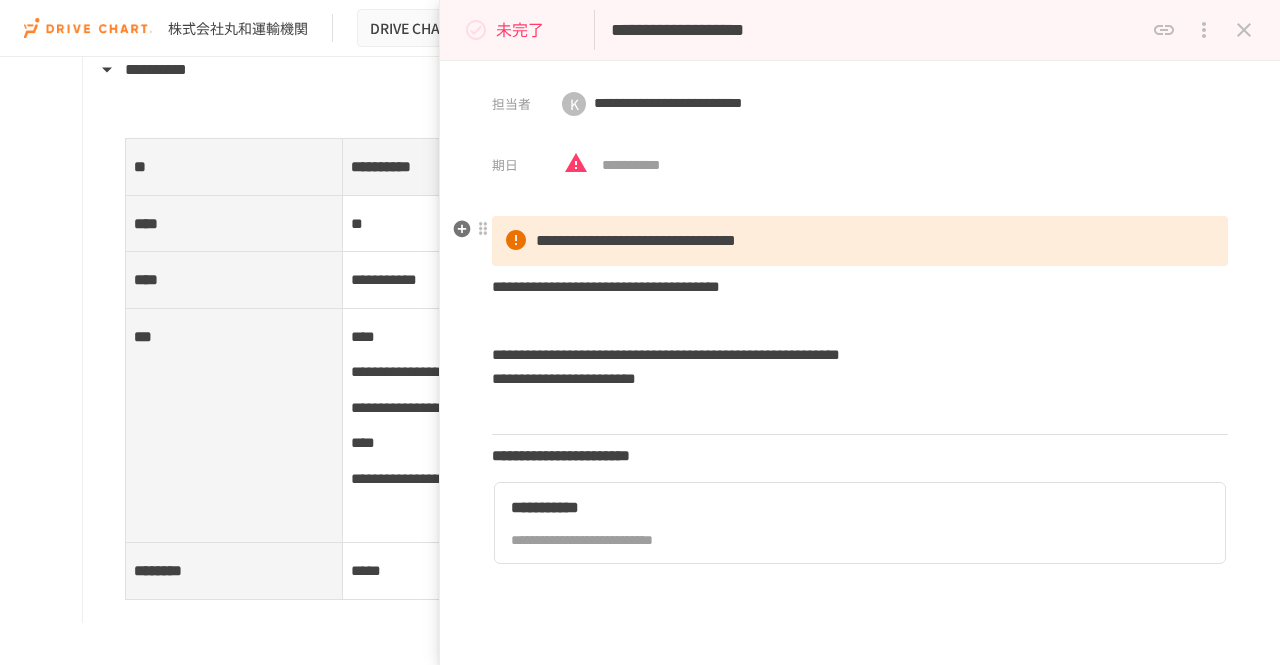 click on "**********" at bounding box center [636, 240] 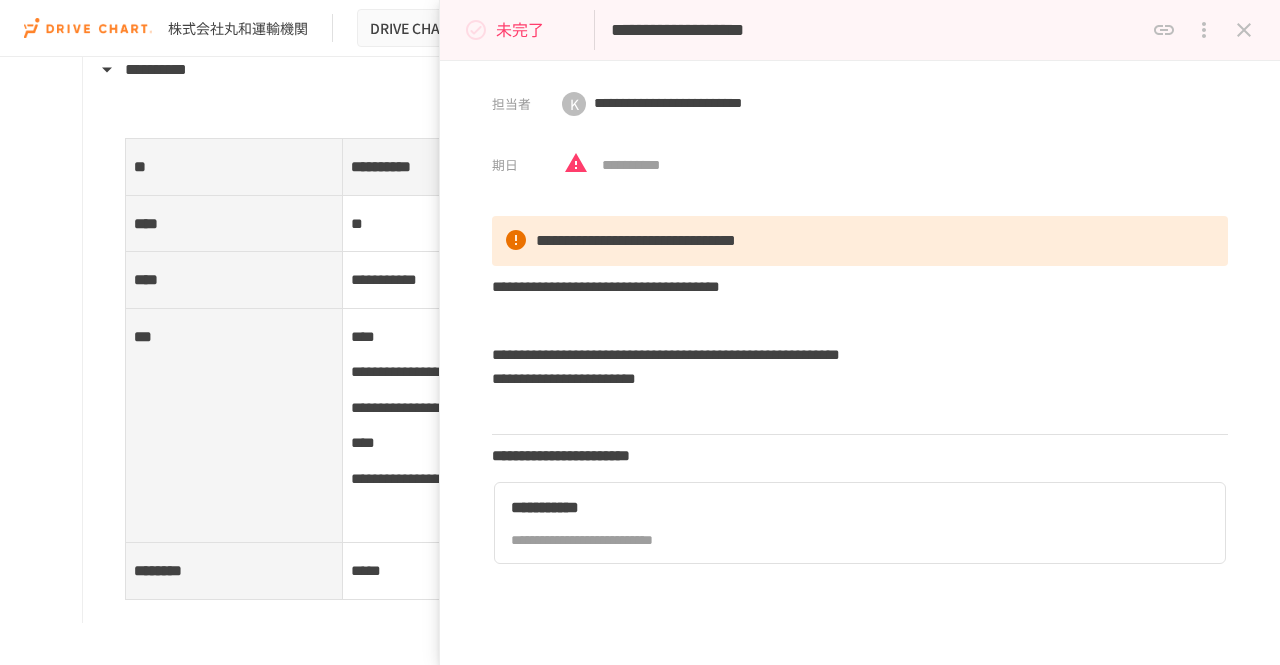 click 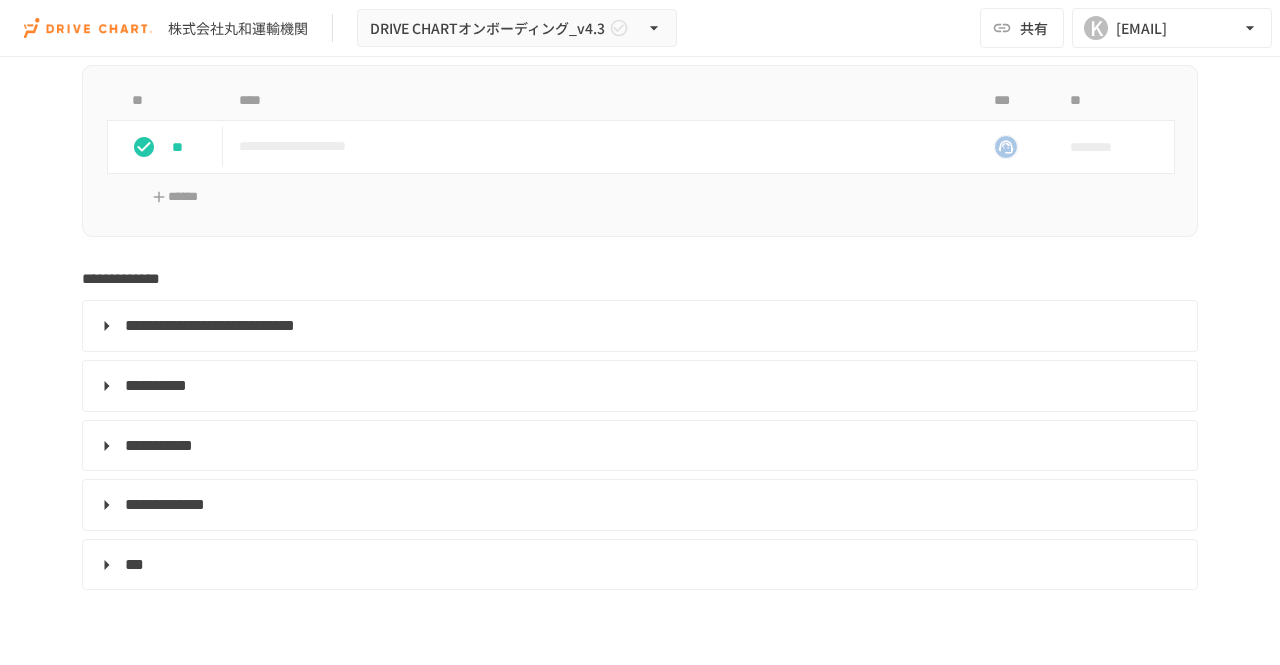 scroll, scrollTop: 2500, scrollLeft: 0, axis: vertical 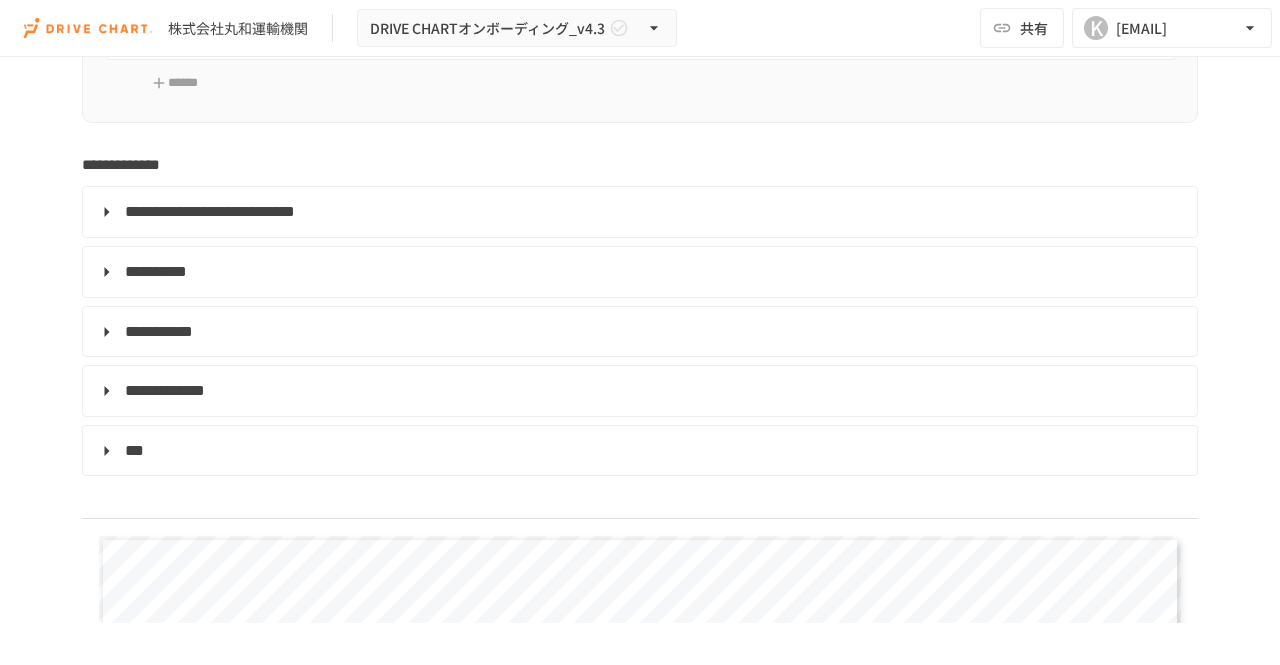 click on "**********" at bounding box center [640, 272] 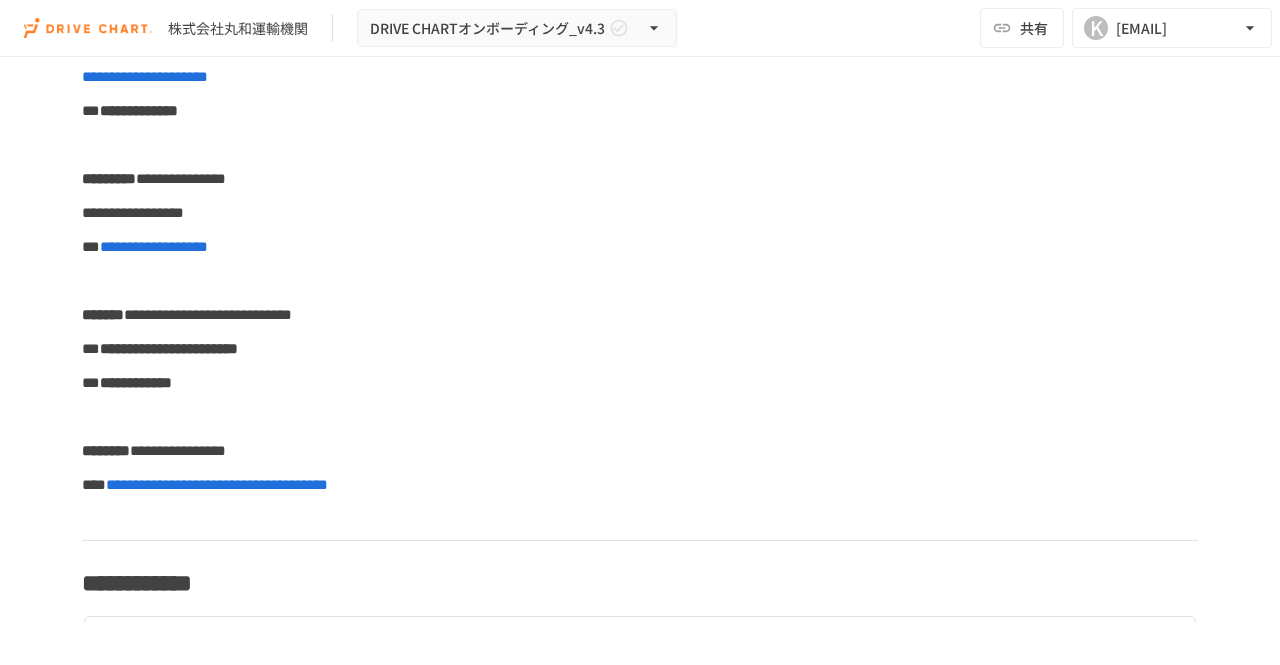 scroll, scrollTop: 600, scrollLeft: 0, axis: vertical 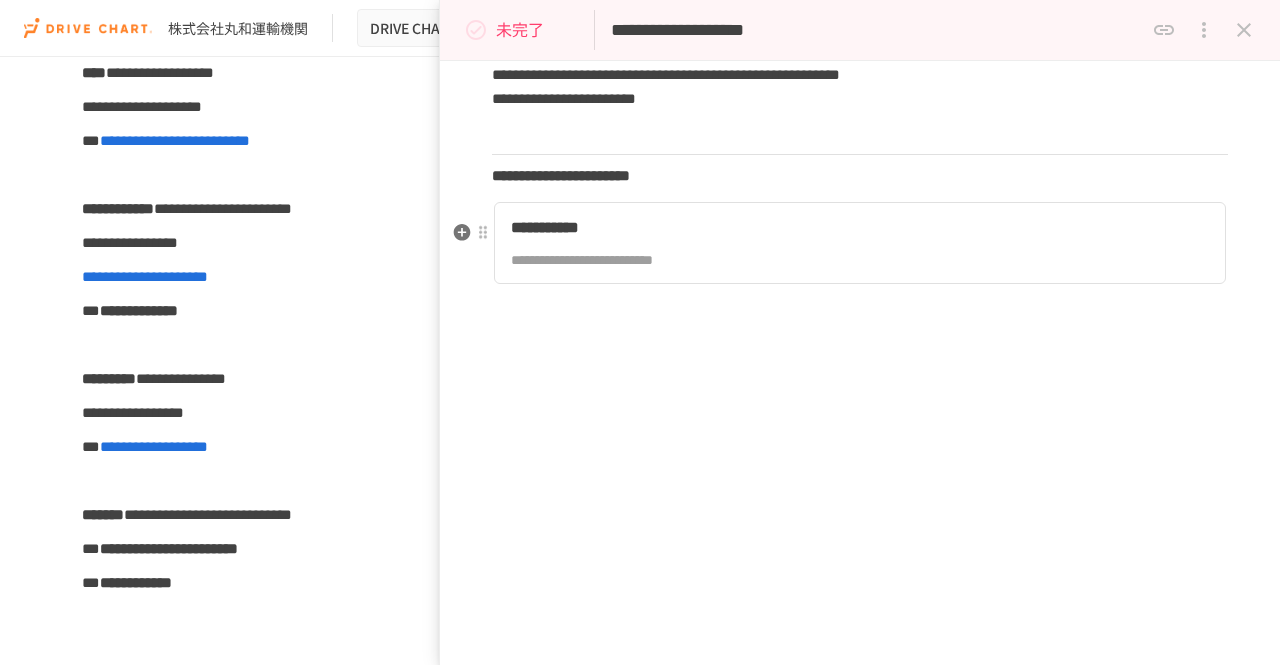 click on "**********" at bounding box center [733, 228] 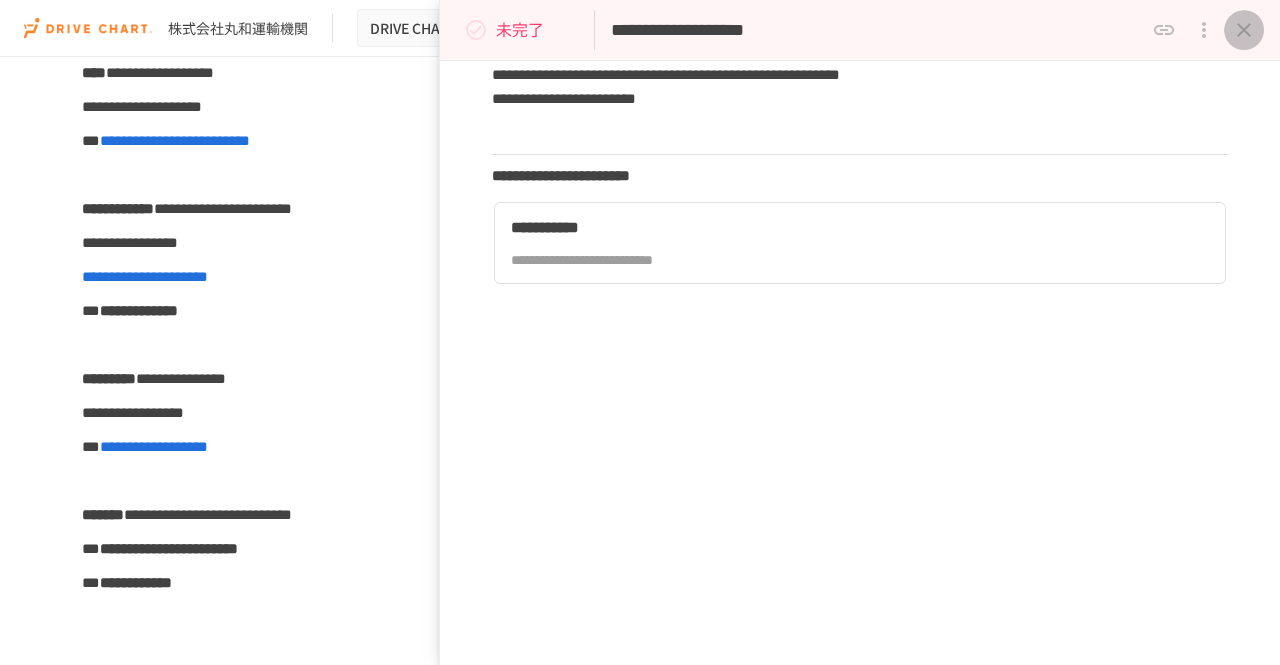 click 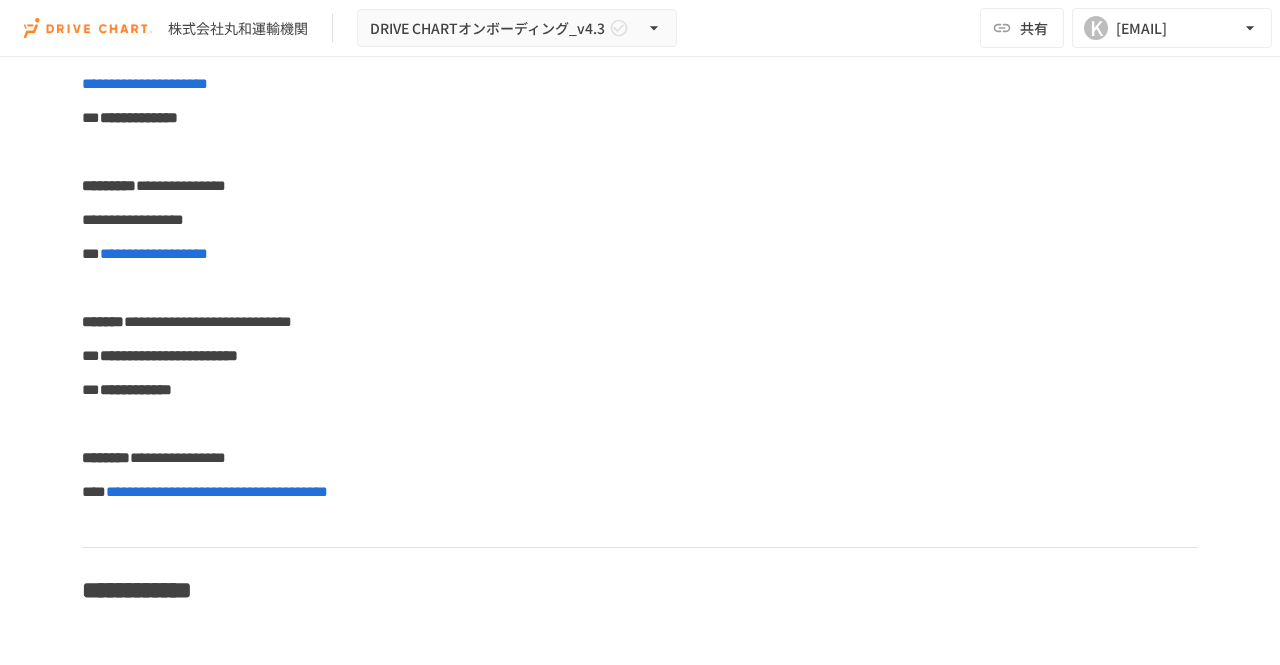 scroll, scrollTop: 800, scrollLeft: 0, axis: vertical 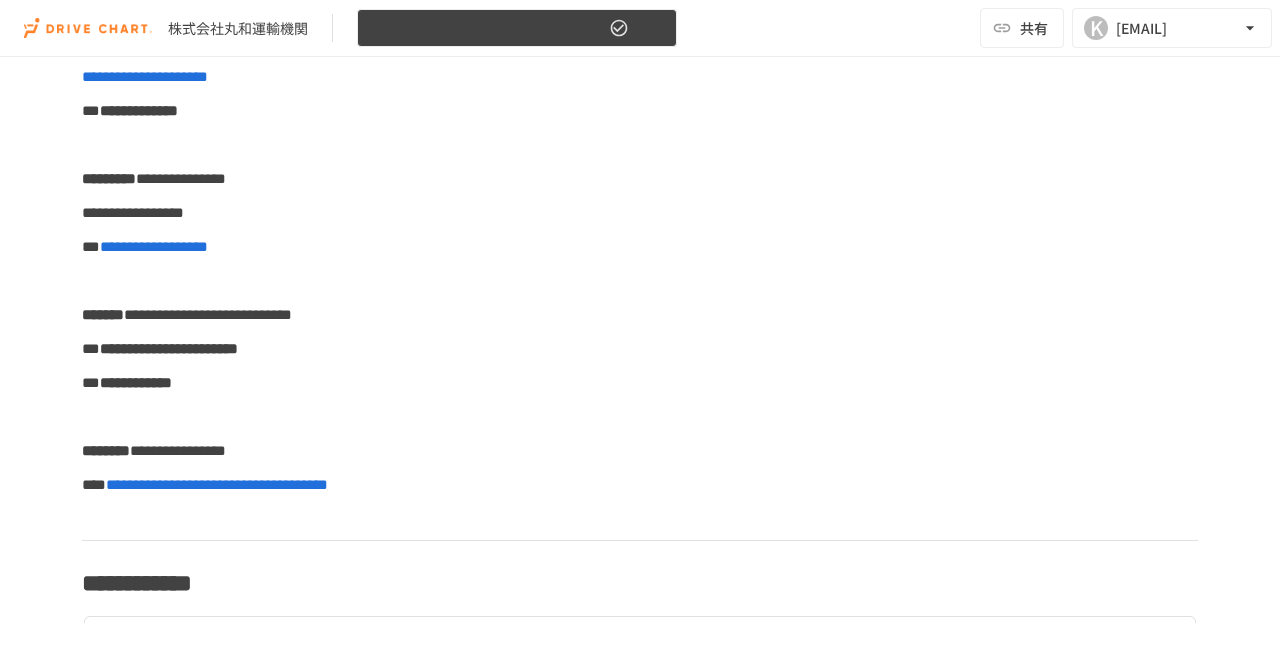 click 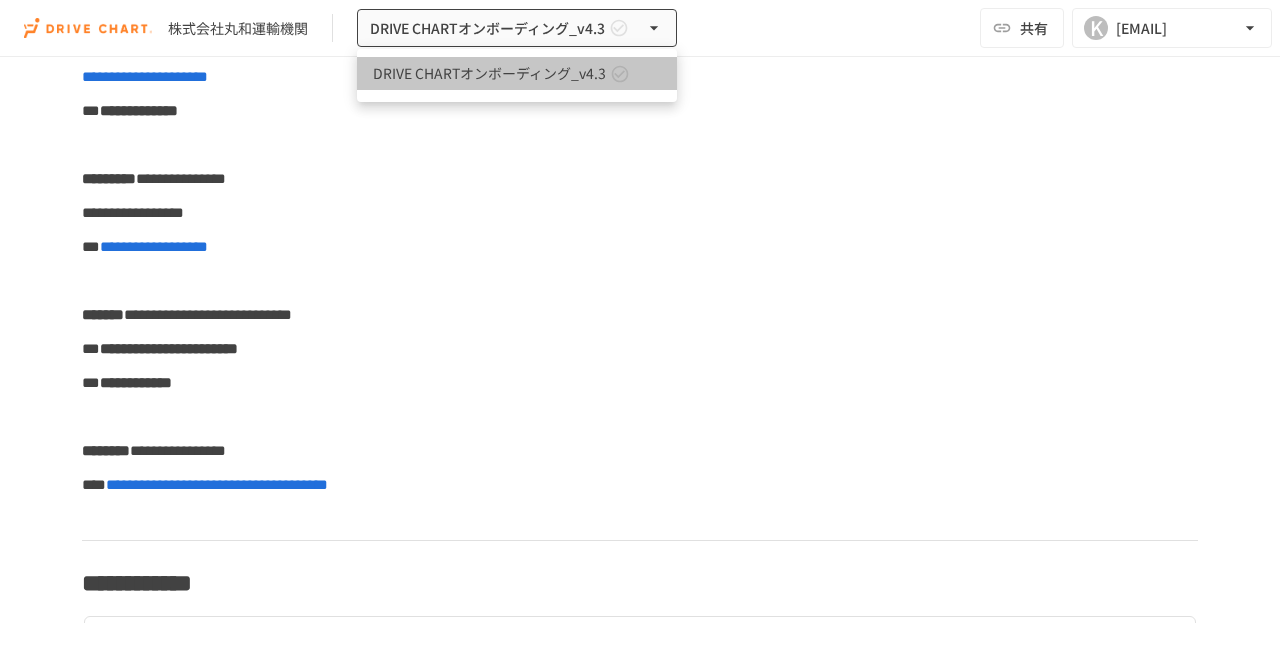 click on "DRIVE CHARTオンボーディング_v4.3" at bounding box center [489, 73] 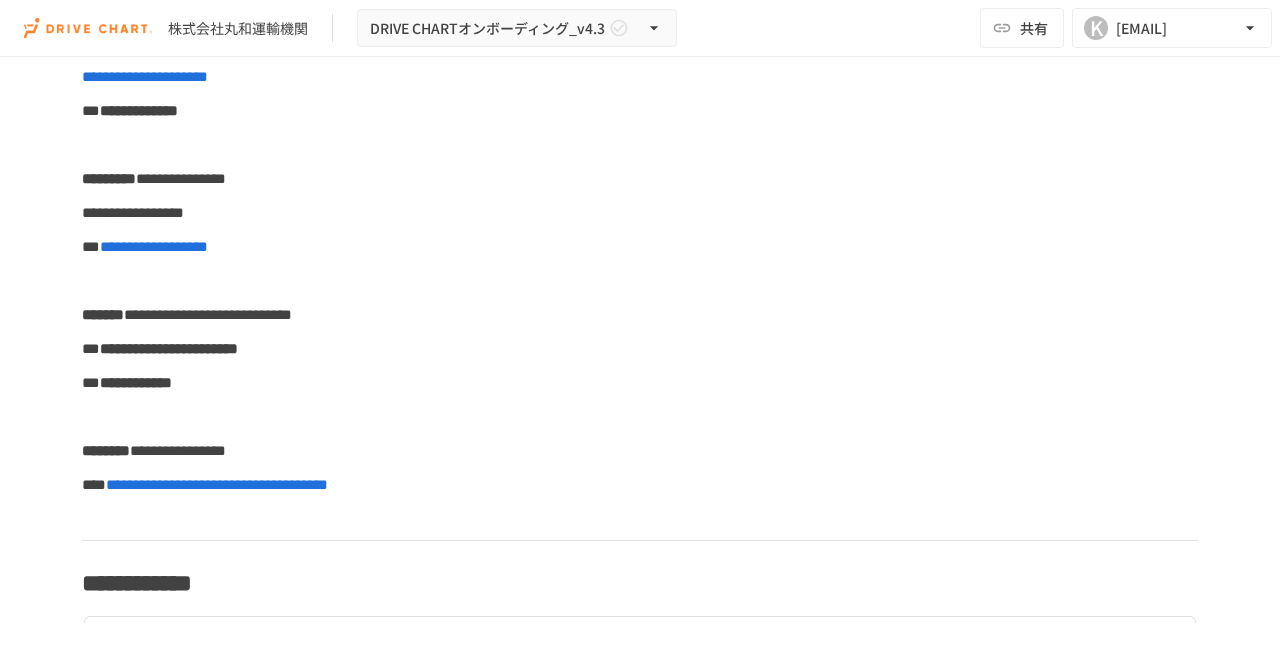 click on "株式会社丸和運輸機関" at bounding box center (238, 28) 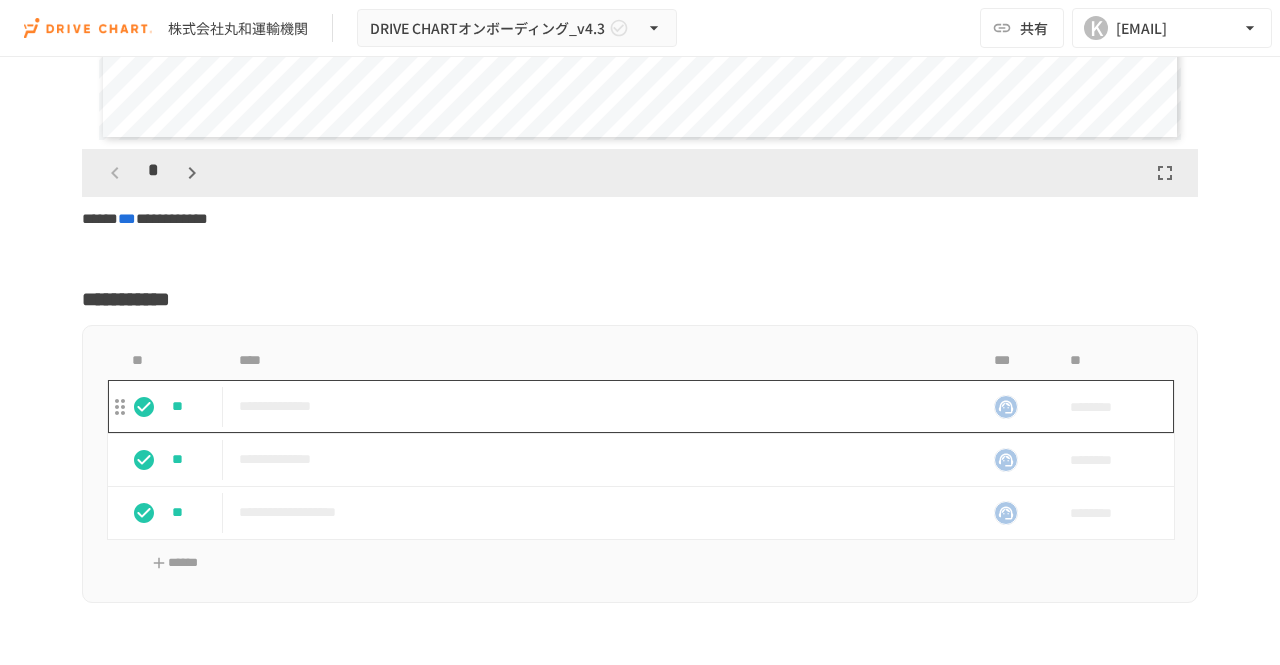 scroll, scrollTop: 3500, scrollLeft: 0, axis: vertical 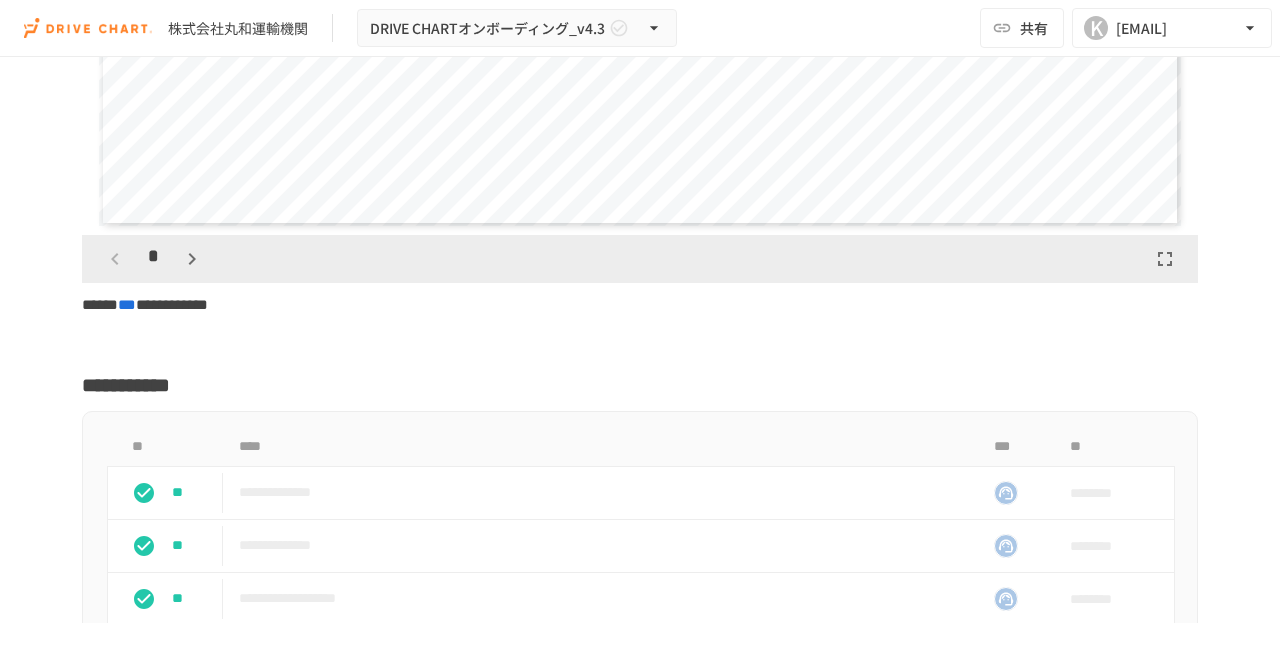 click on "株式会社丸和運輸機関" at bounding box center (238, 28) 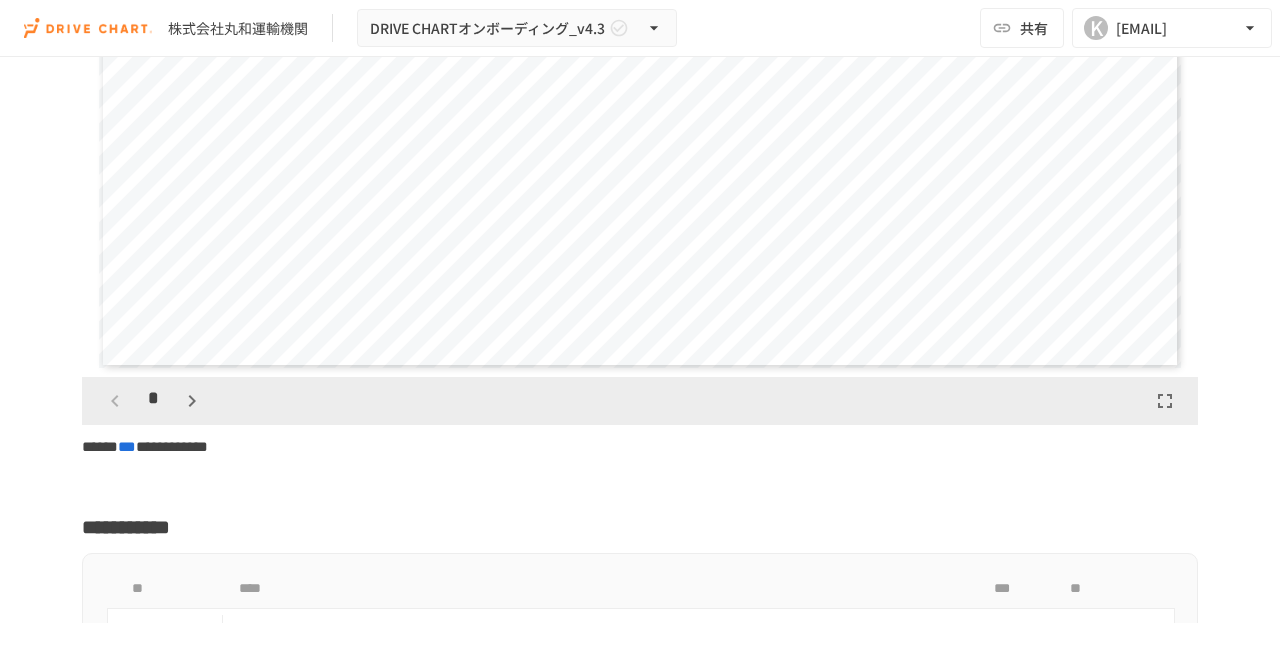 scroll, scrollTop: 3500, scrollLeft: 0, axis: vertical 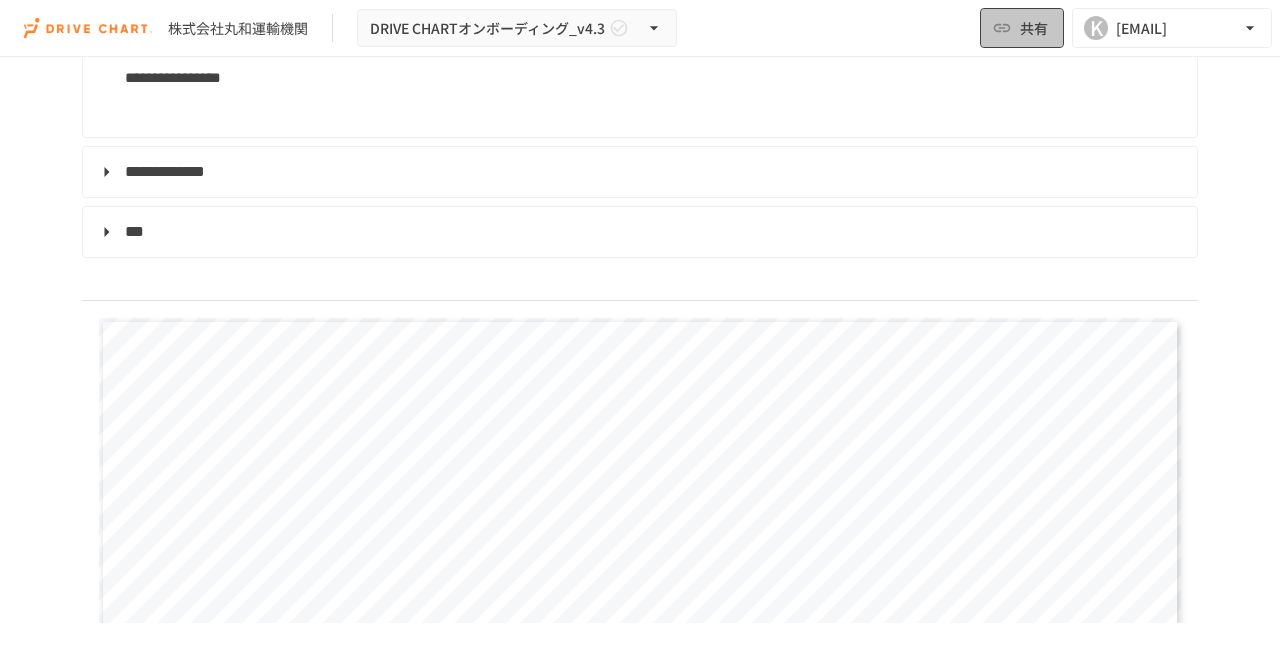 click on "共有" at bounding box center (1034, 28) 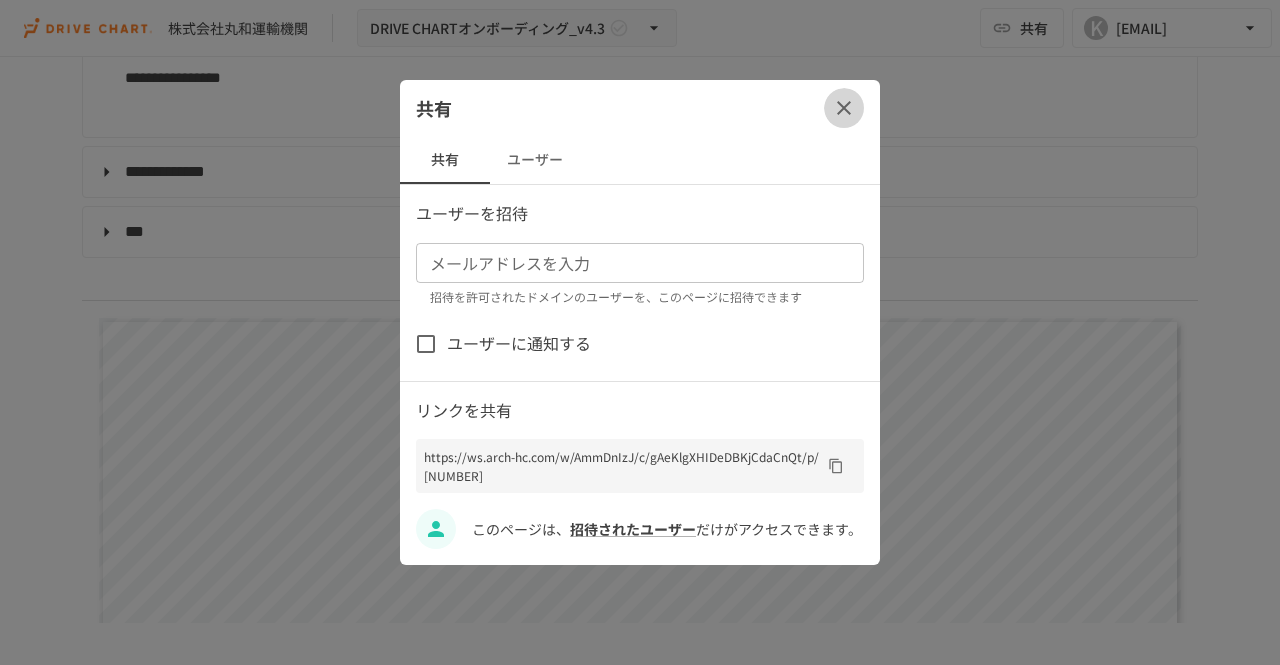 click 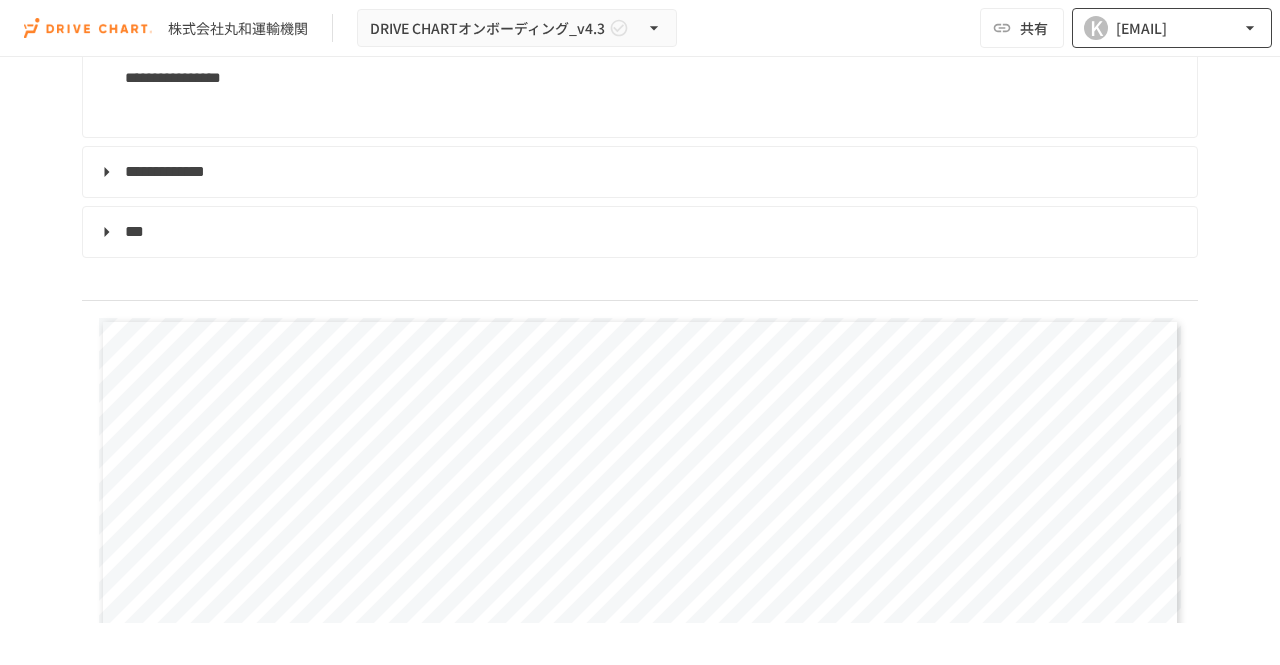 click 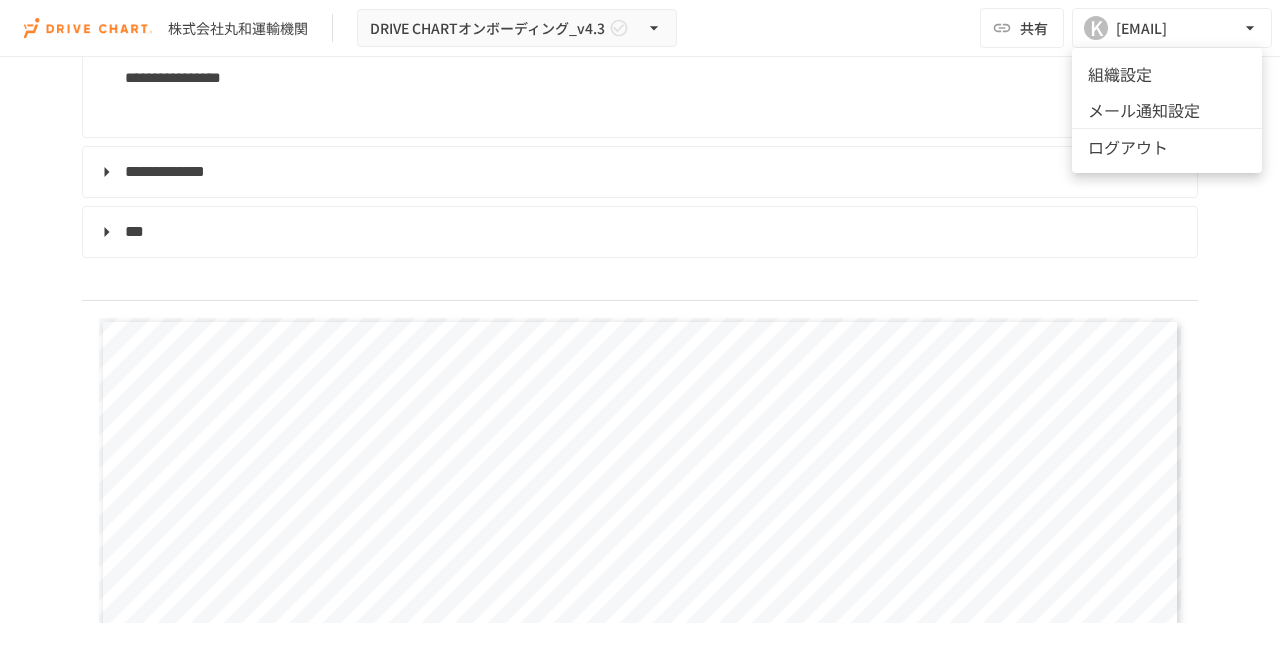 click on "メール通知設定" at bounding box center [1167, 110] 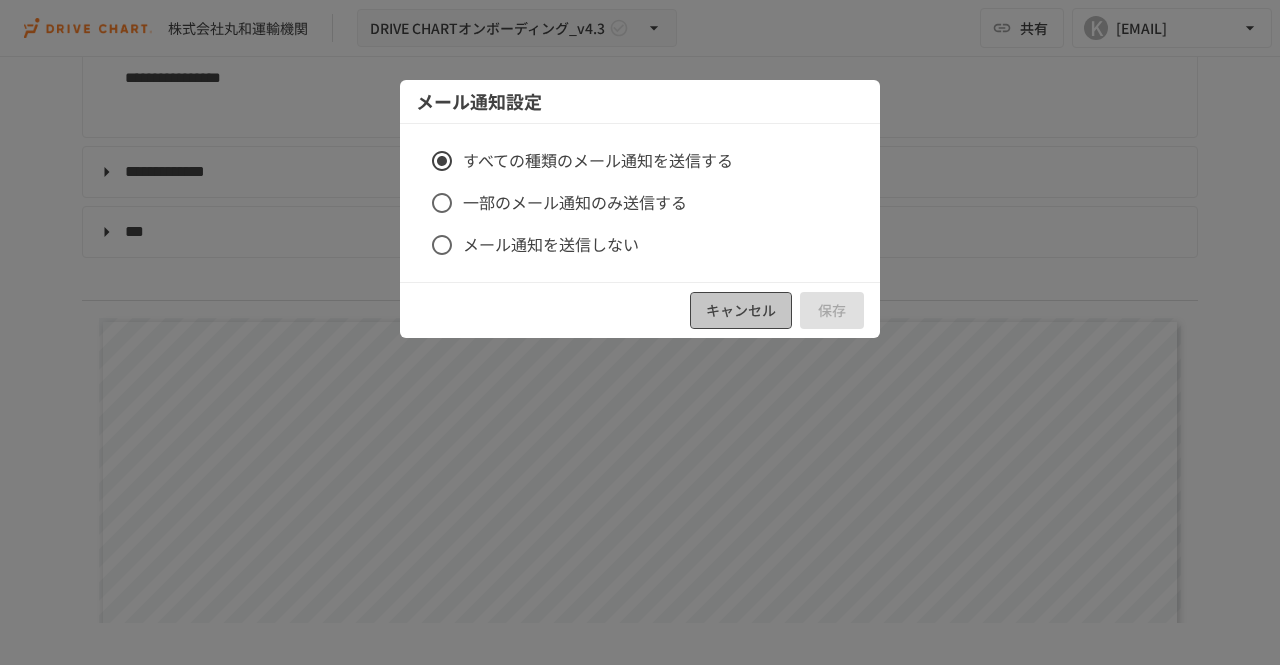 click on "キャンセル" at bounding box center (741, 310) 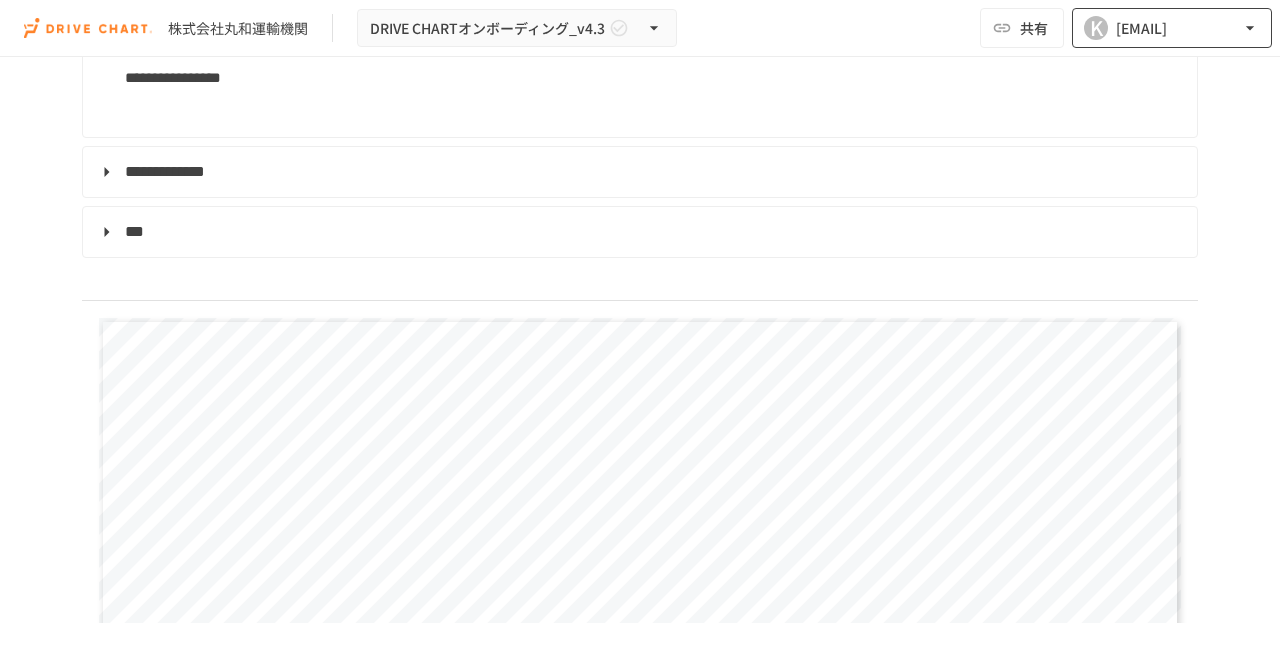 click 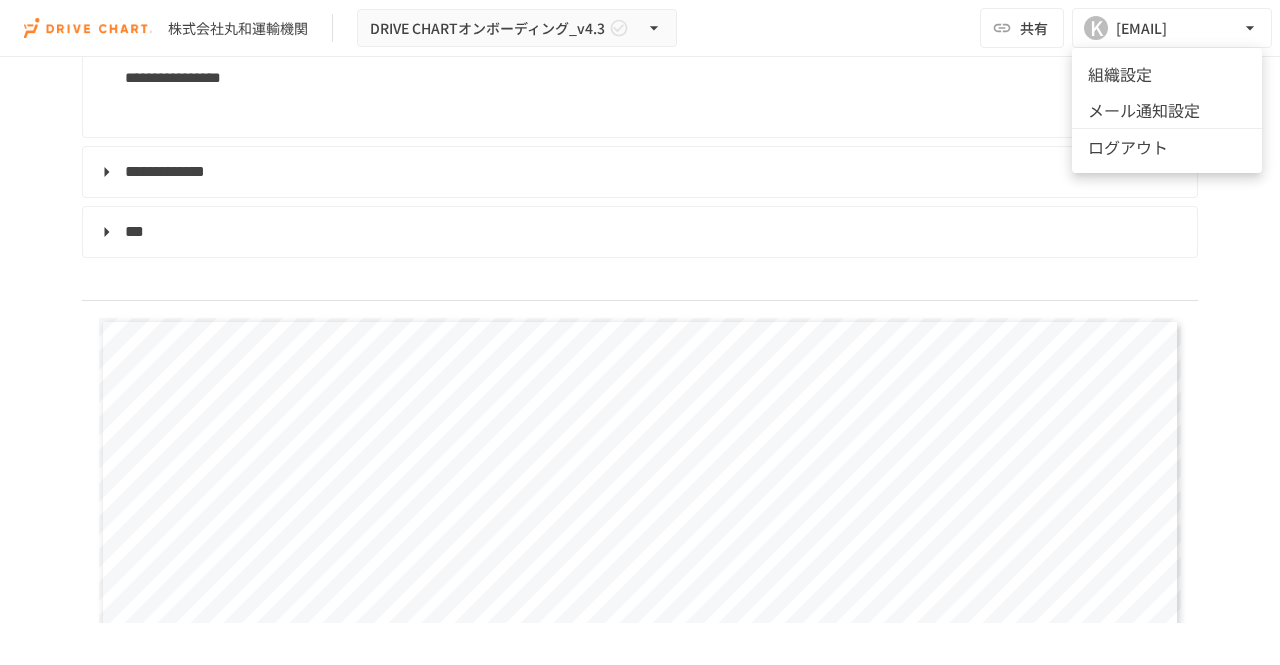 click on "組織設定" at bounding box center [1167, 74] 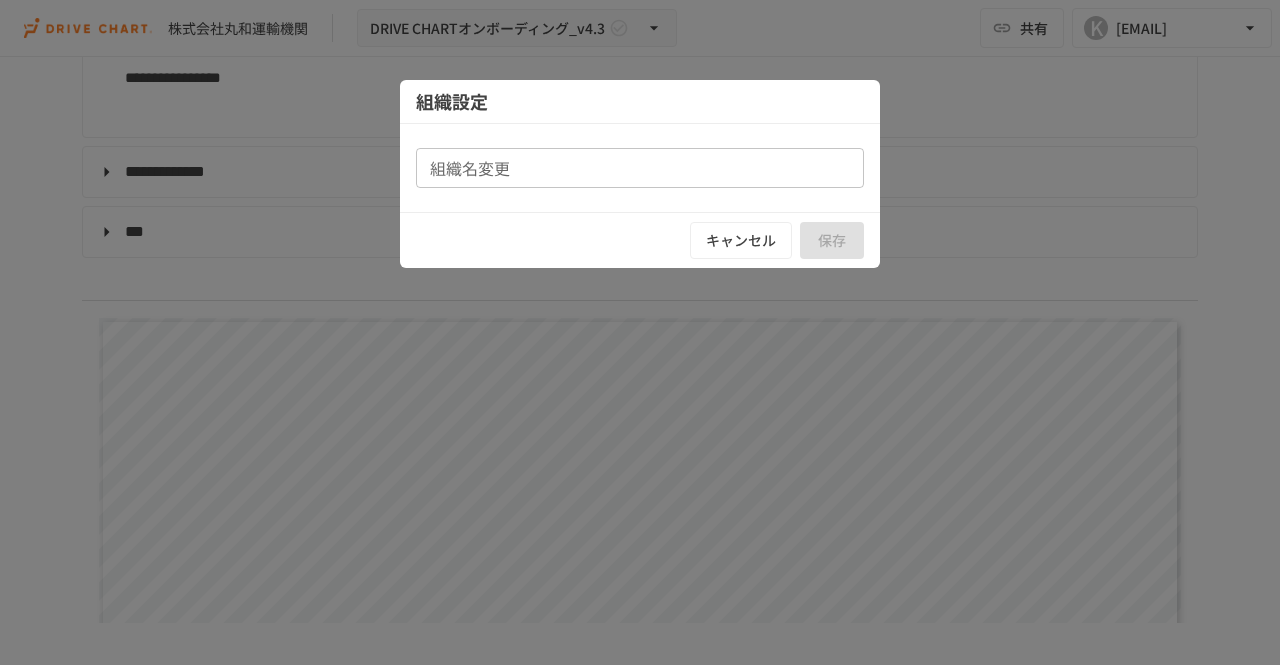 type on "**********" 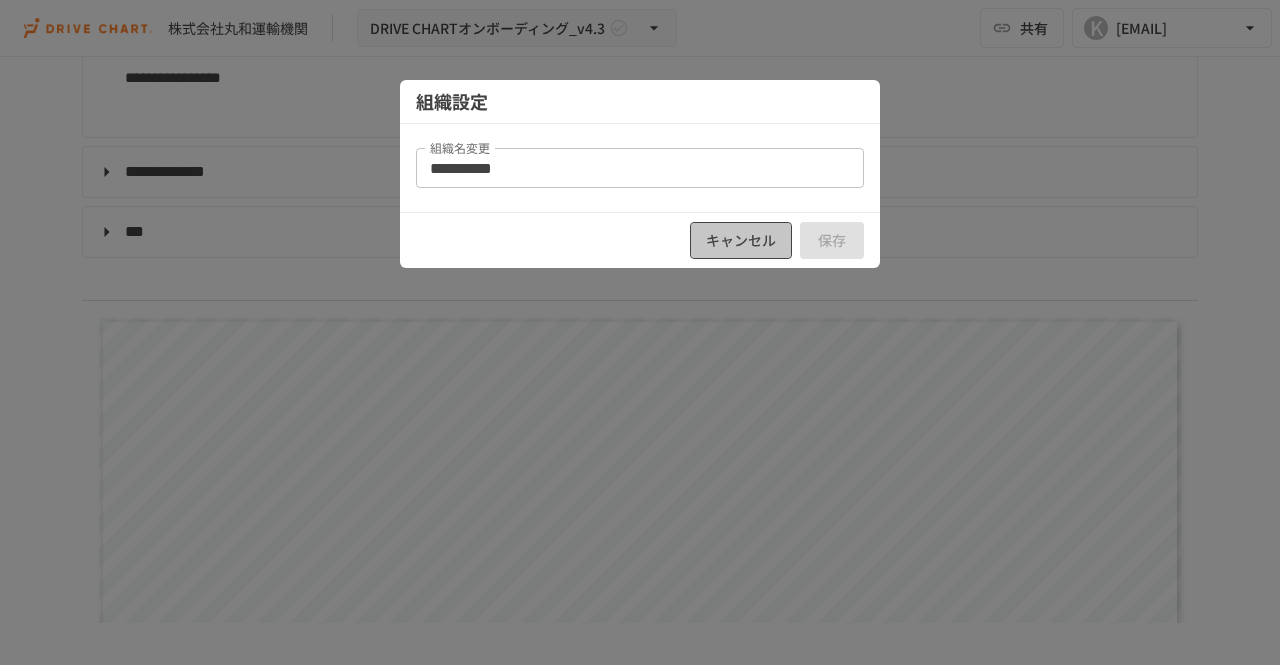 click on "キャンセル" at bounding box center (741, 240) 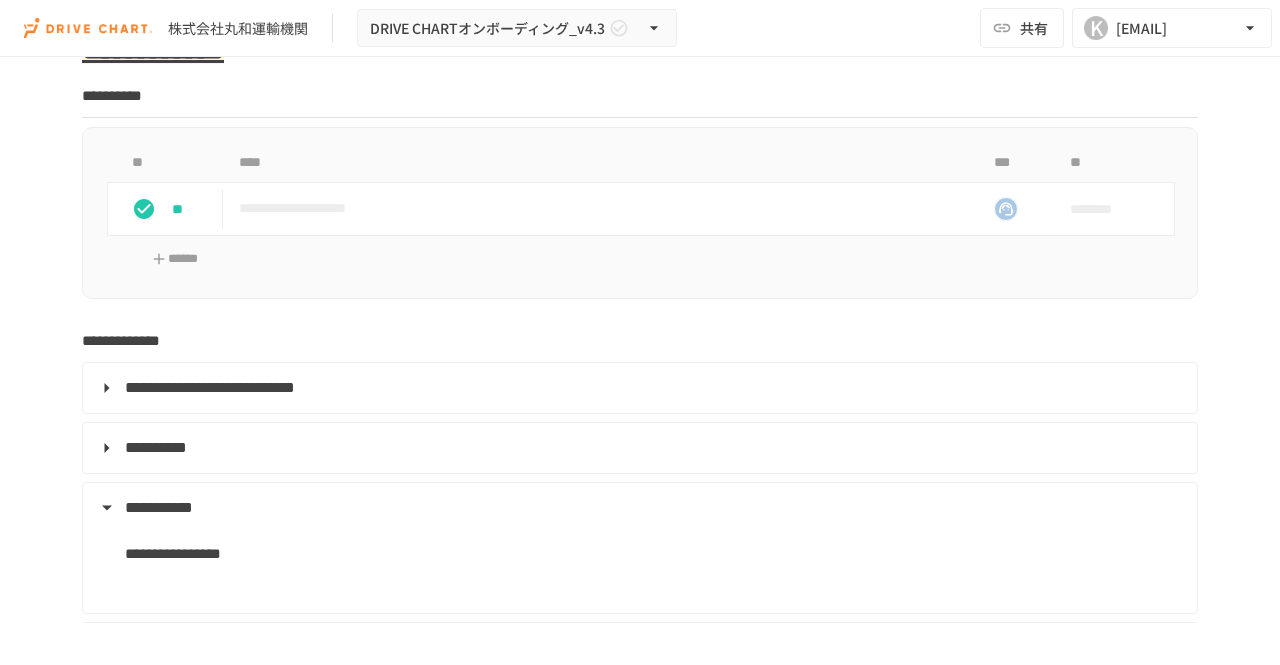 scroll, scrollTop: 2100, scrollLeft: 0, axis: vertical 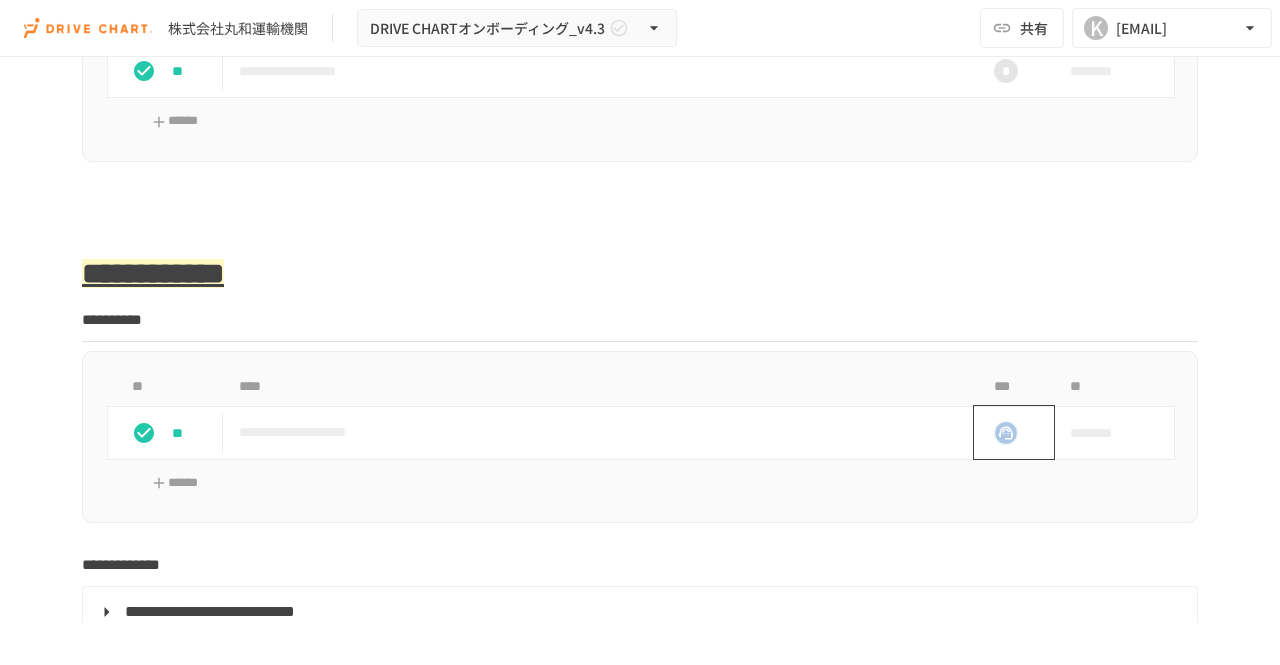 click 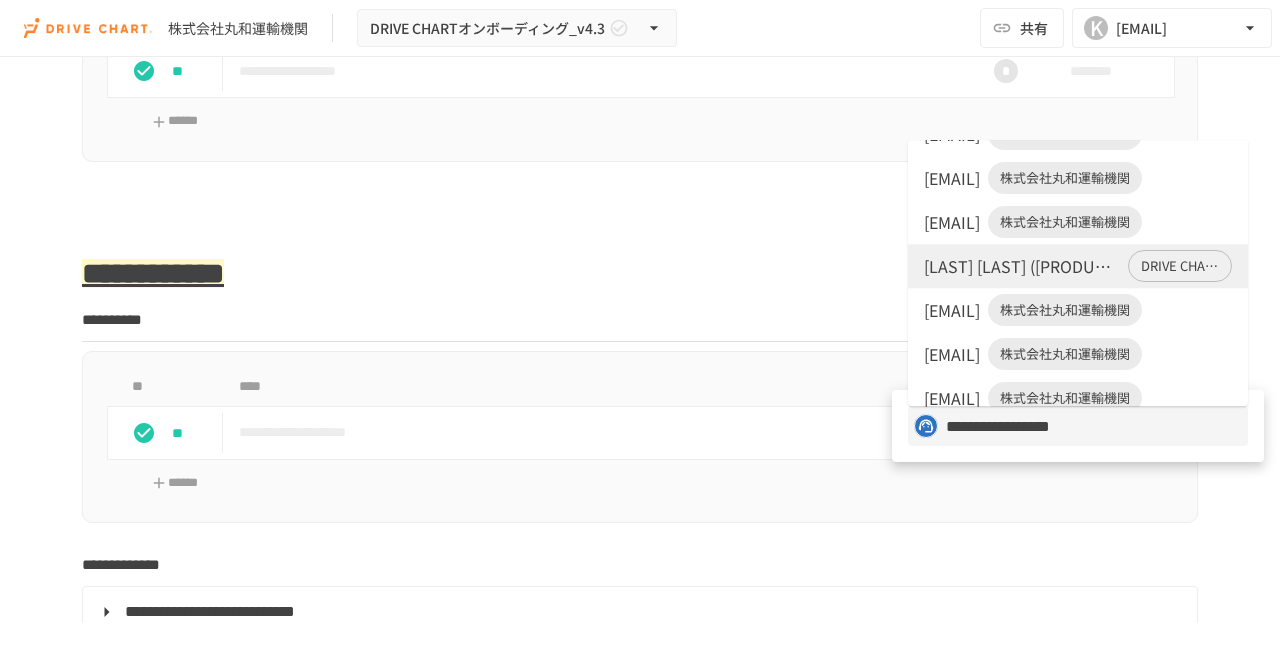 scroll, scrollTop: 102, scrollLeft: 0, axis: vertical 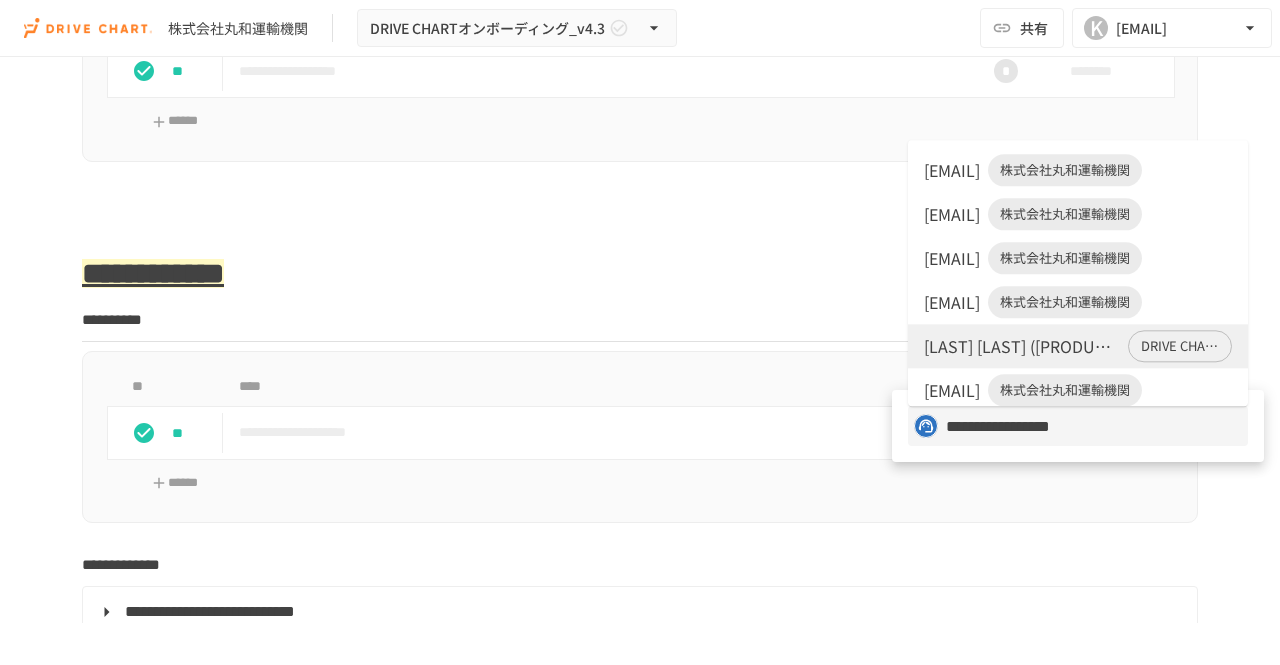 click at bounding box center (640, 332) 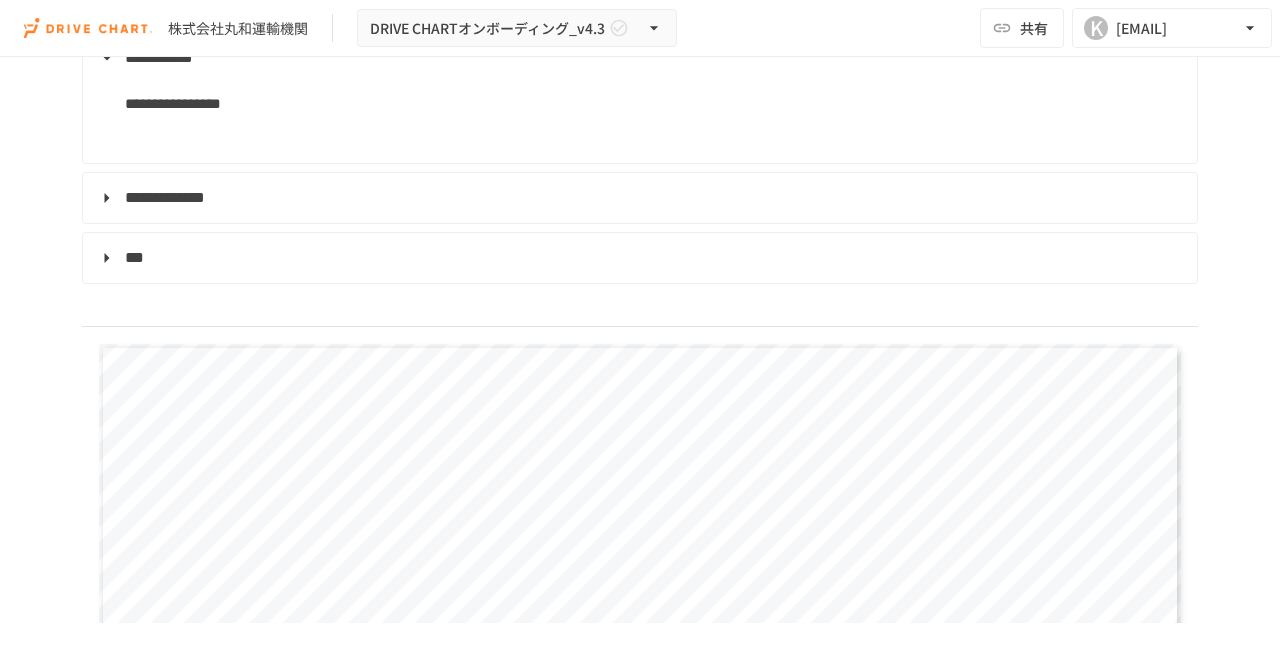 scroll, scrollTop: 2700, scrollLeft: 0, axis: vertical 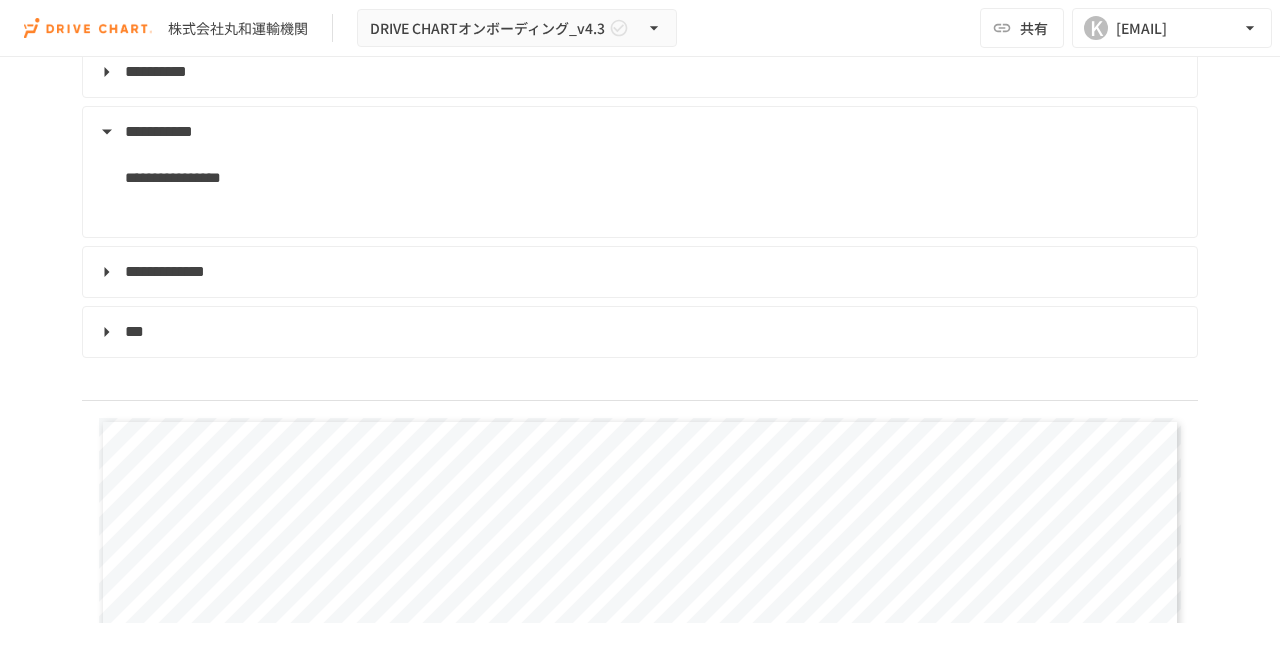 click on "***" at bounding box center [134, 331] 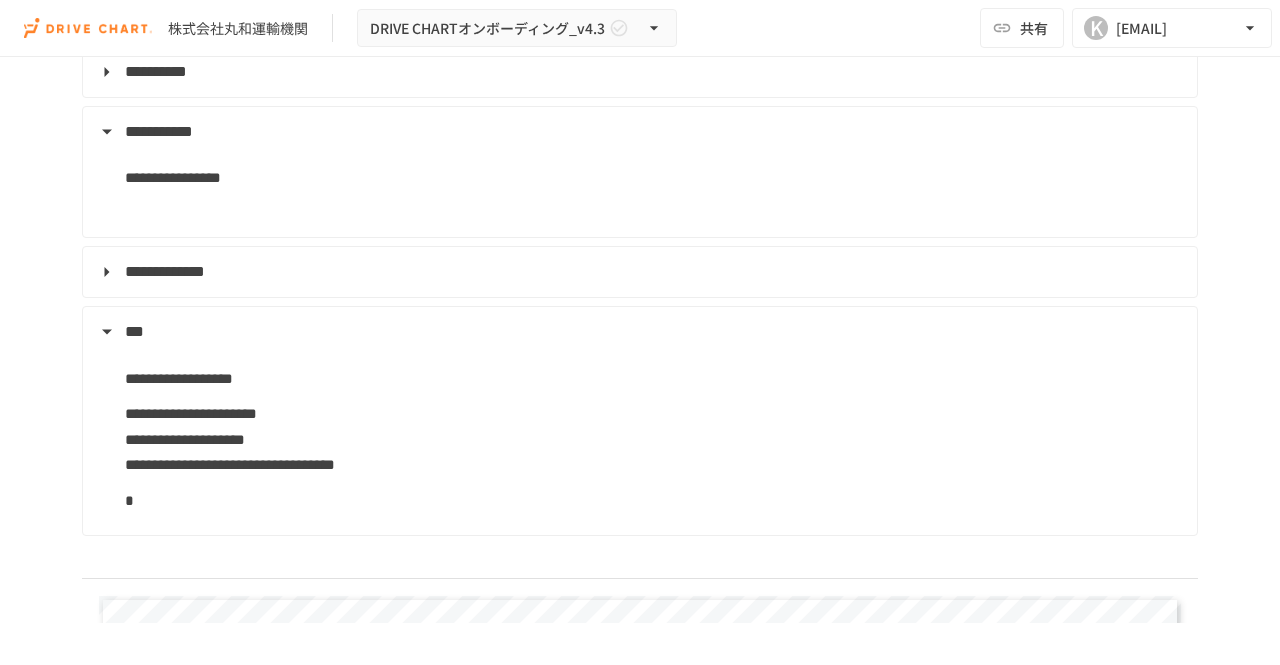 click on "**********" at bounding box center [638, 272] 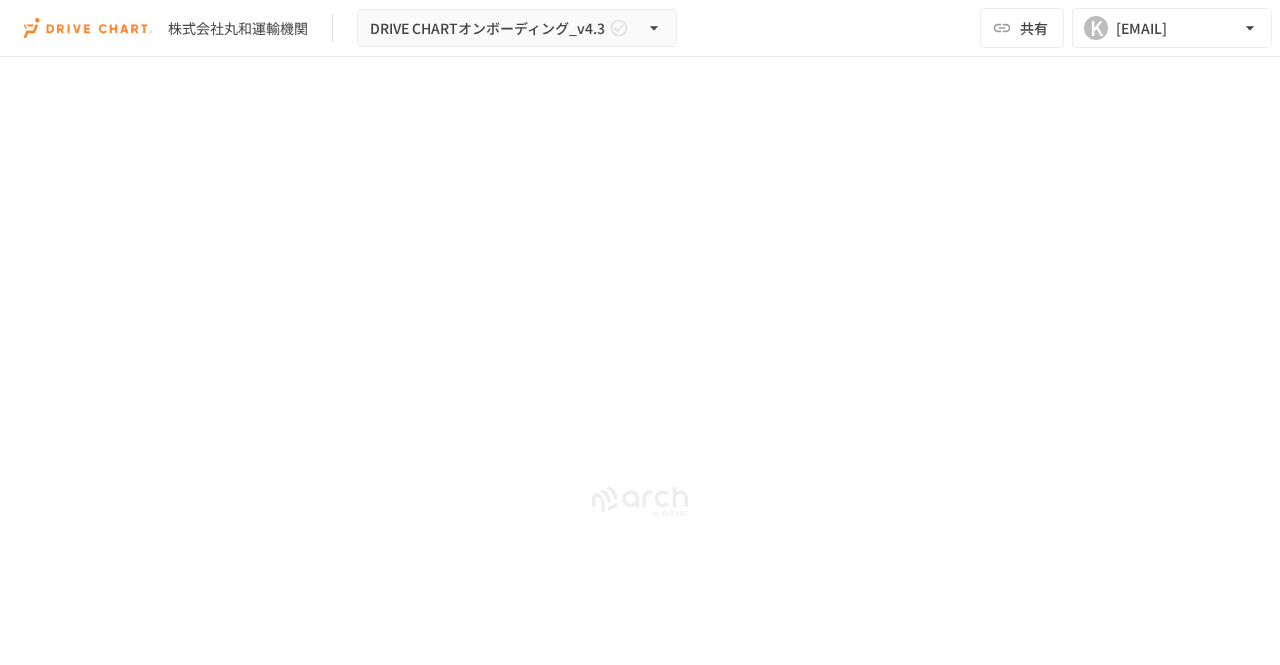 scroll, scrollTop: 10952, scrollLeft: 0, axis: vertical 